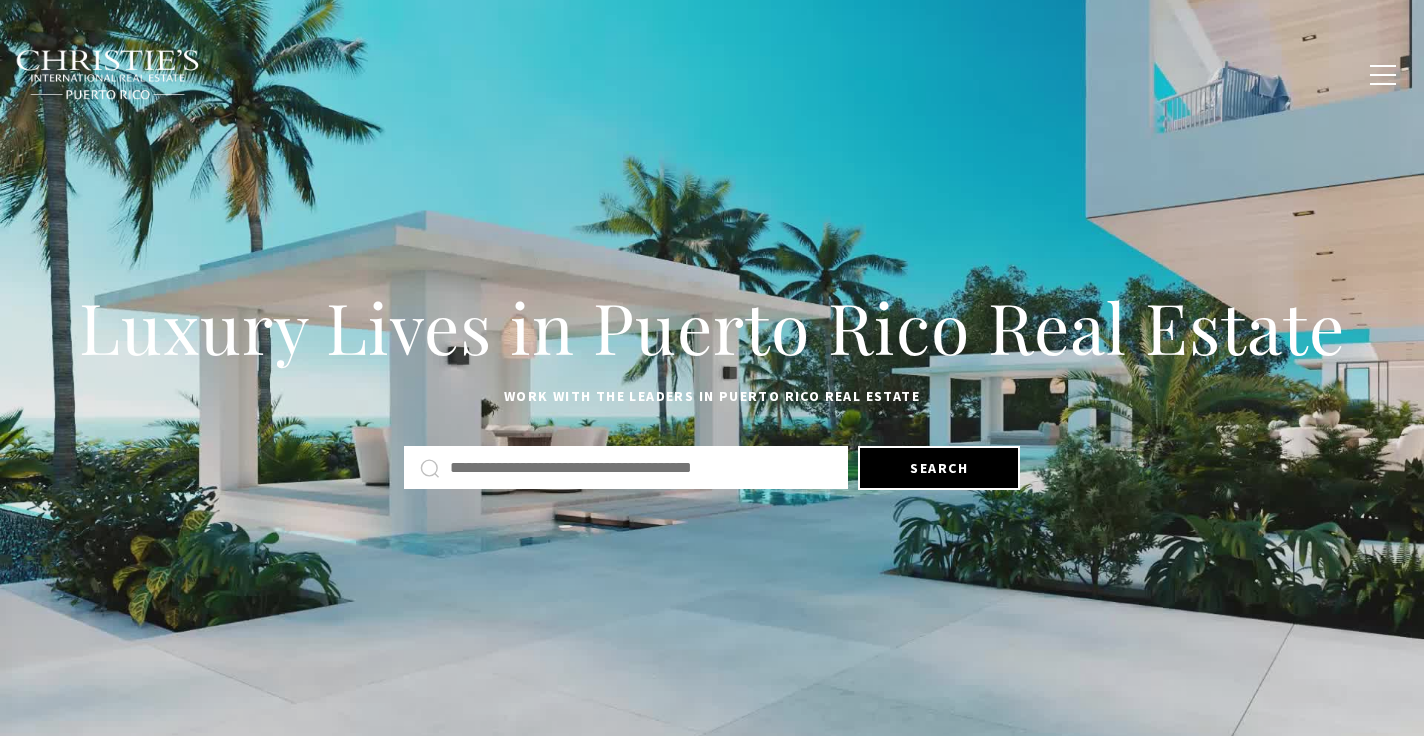 scroll, scrollTop: 0, scrollLeft: 0, axis: both 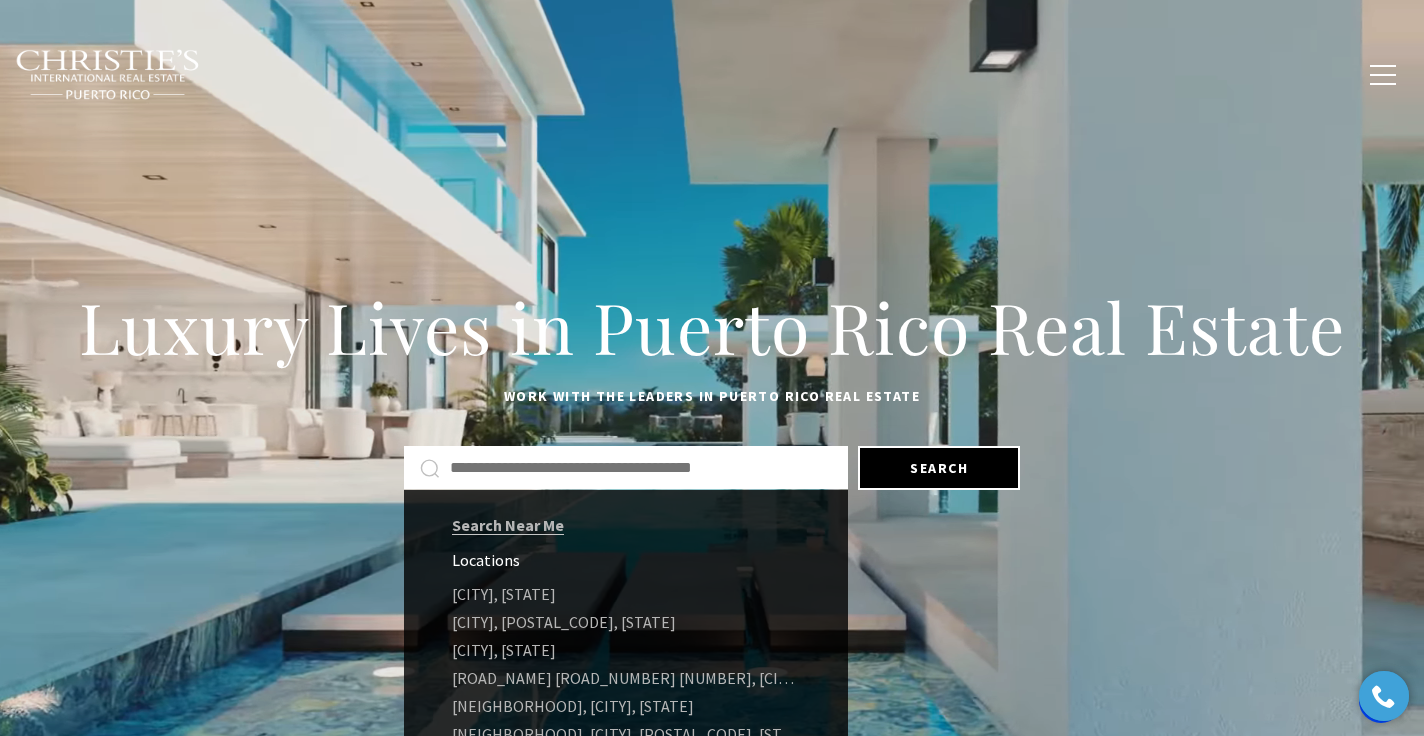 click at bounding box center (641, 468) 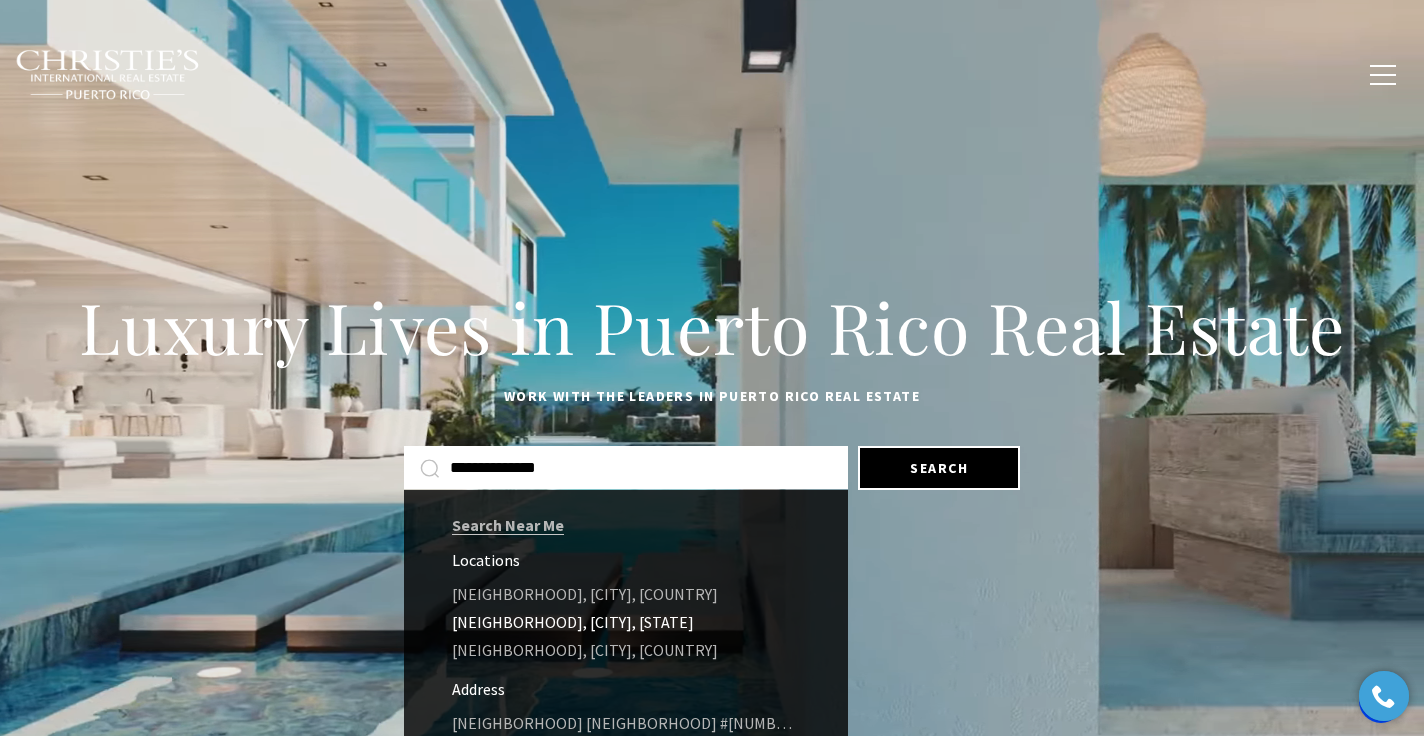 type on "**********" 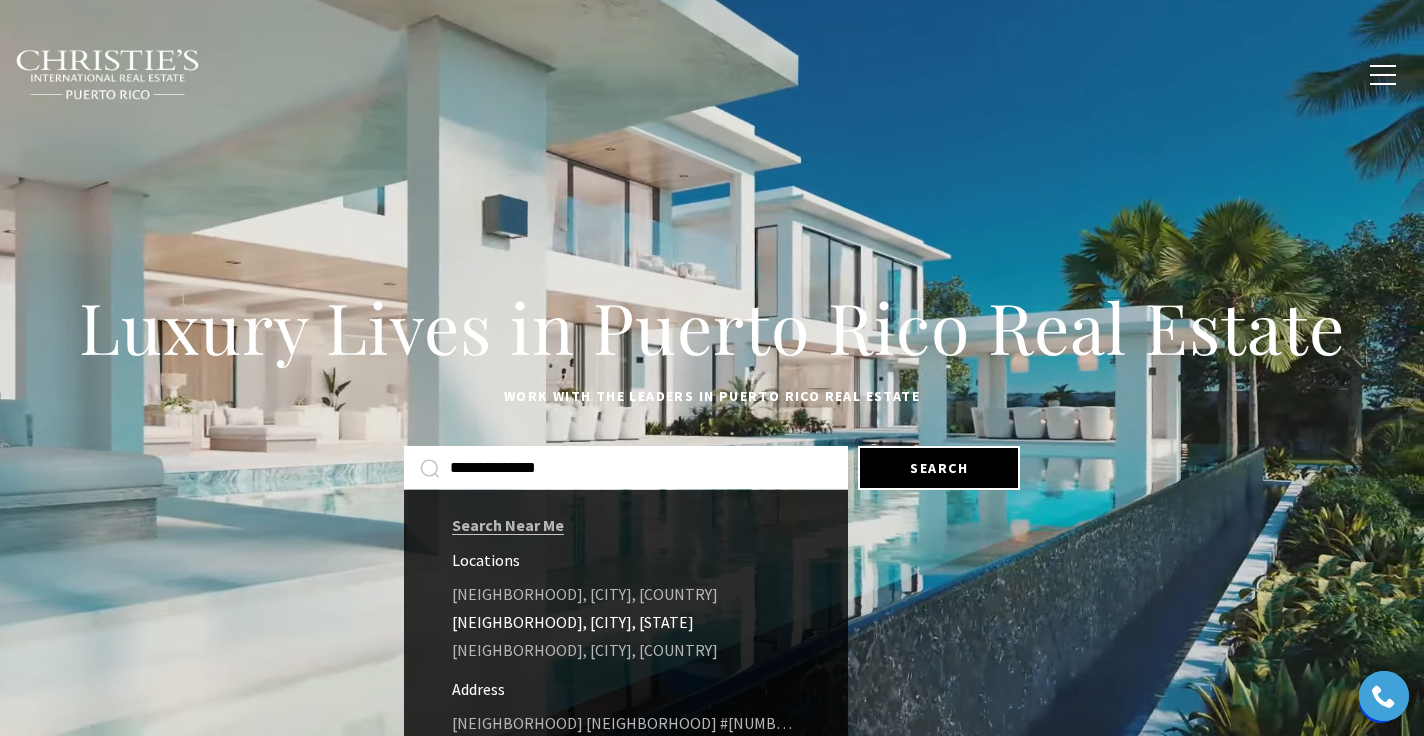 click on "Villa de Golf Oeste, Dorado, Puerto Rico" at bounding box center (626, 622) 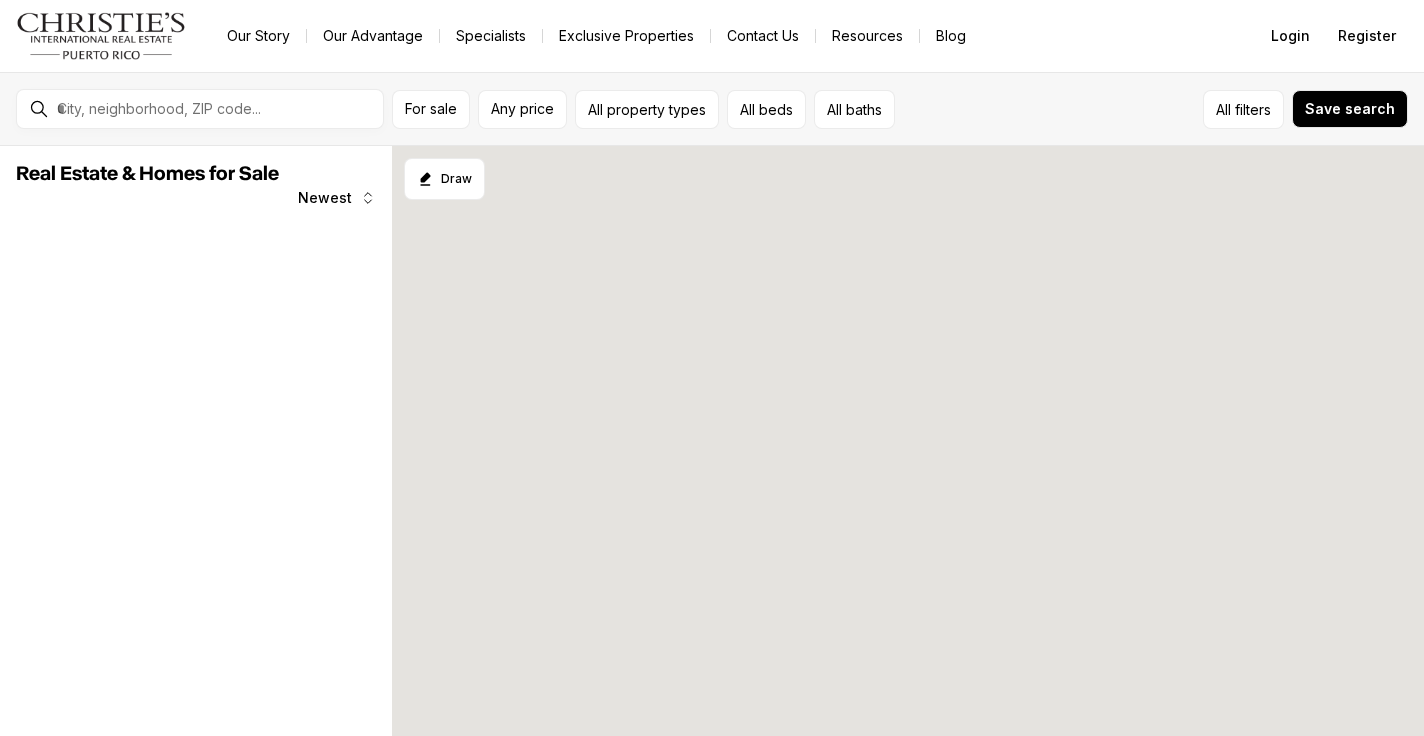 scroll, scrollTop: 0, scrollLeft: 0, axis: both 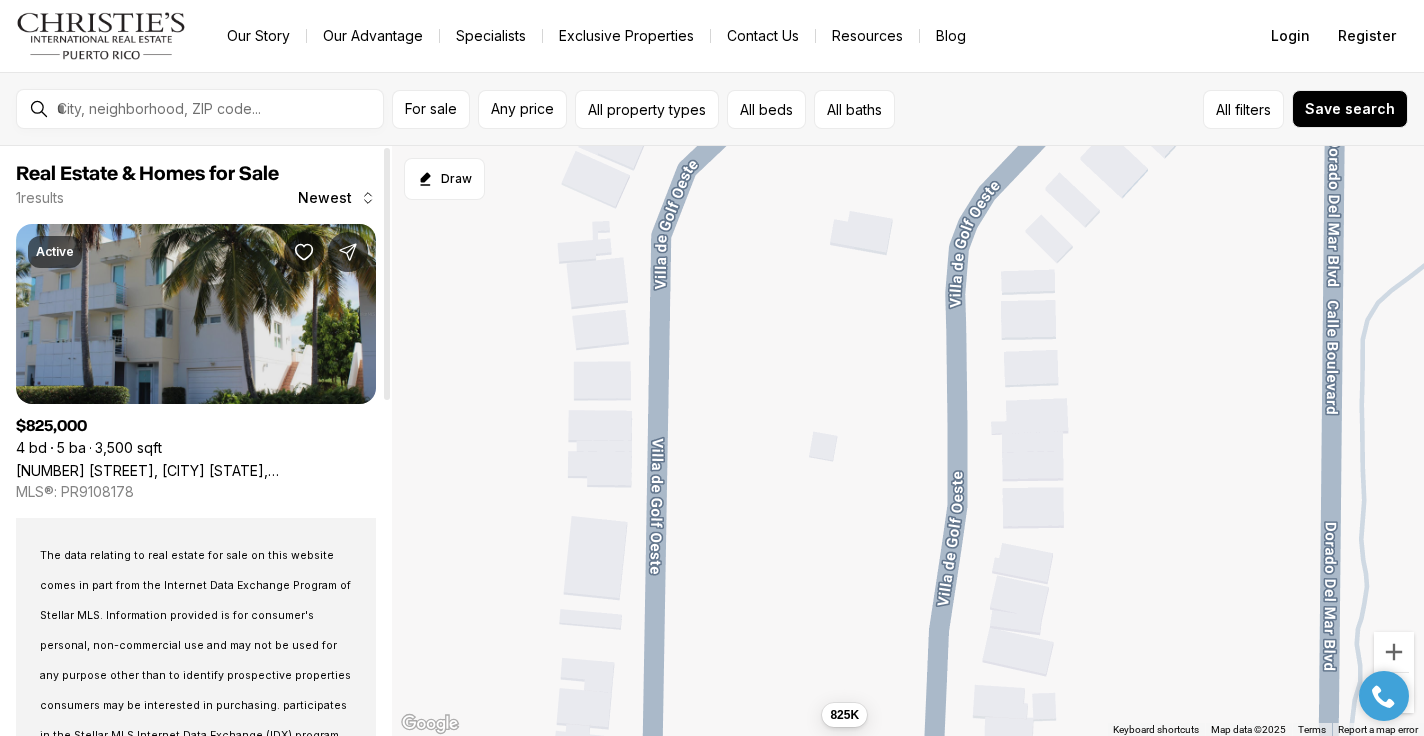 click on "155 WEST GOLF VILLAS, DORADO PR, 00646" at bounding box center (196, 470) 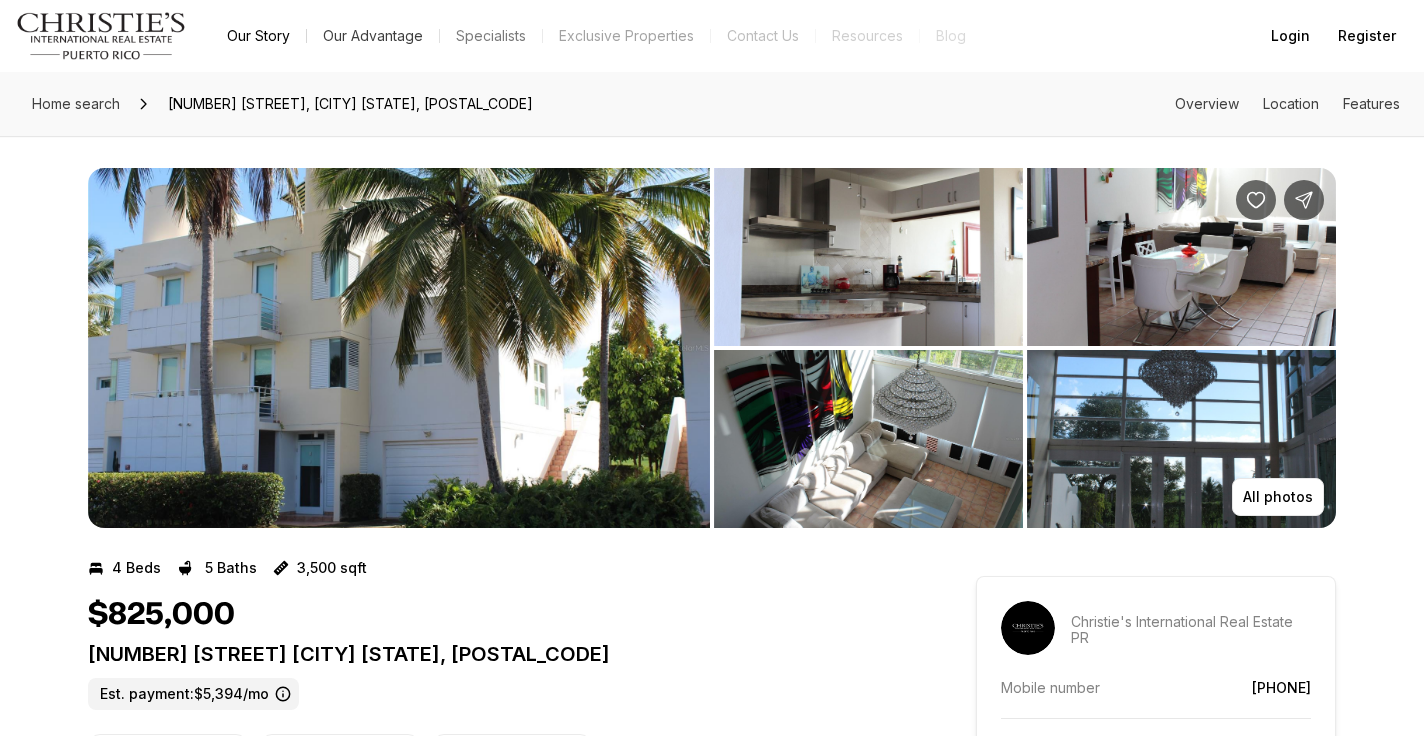 scroll, scrollTop: 0, scrollLeft: 0, axis: both 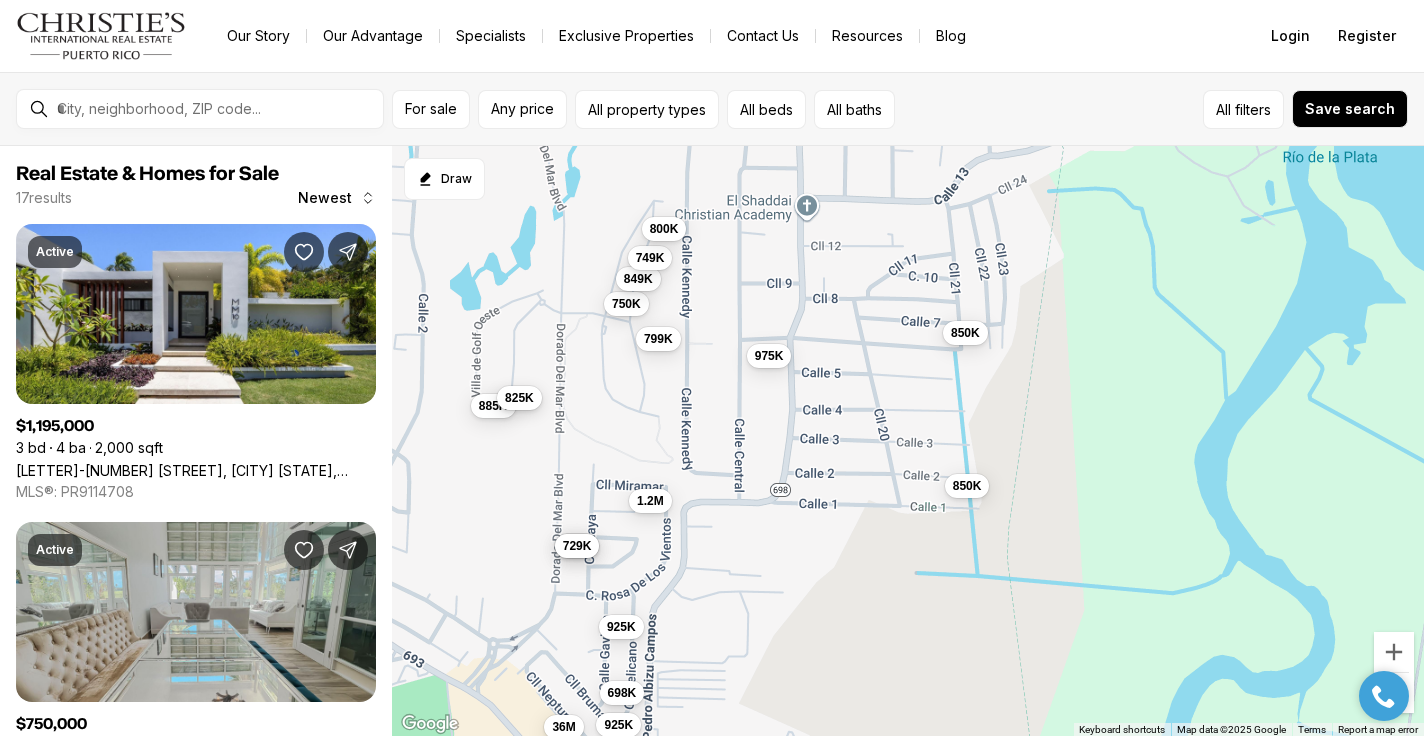 click on "825K" at bounding box center [519, 397] 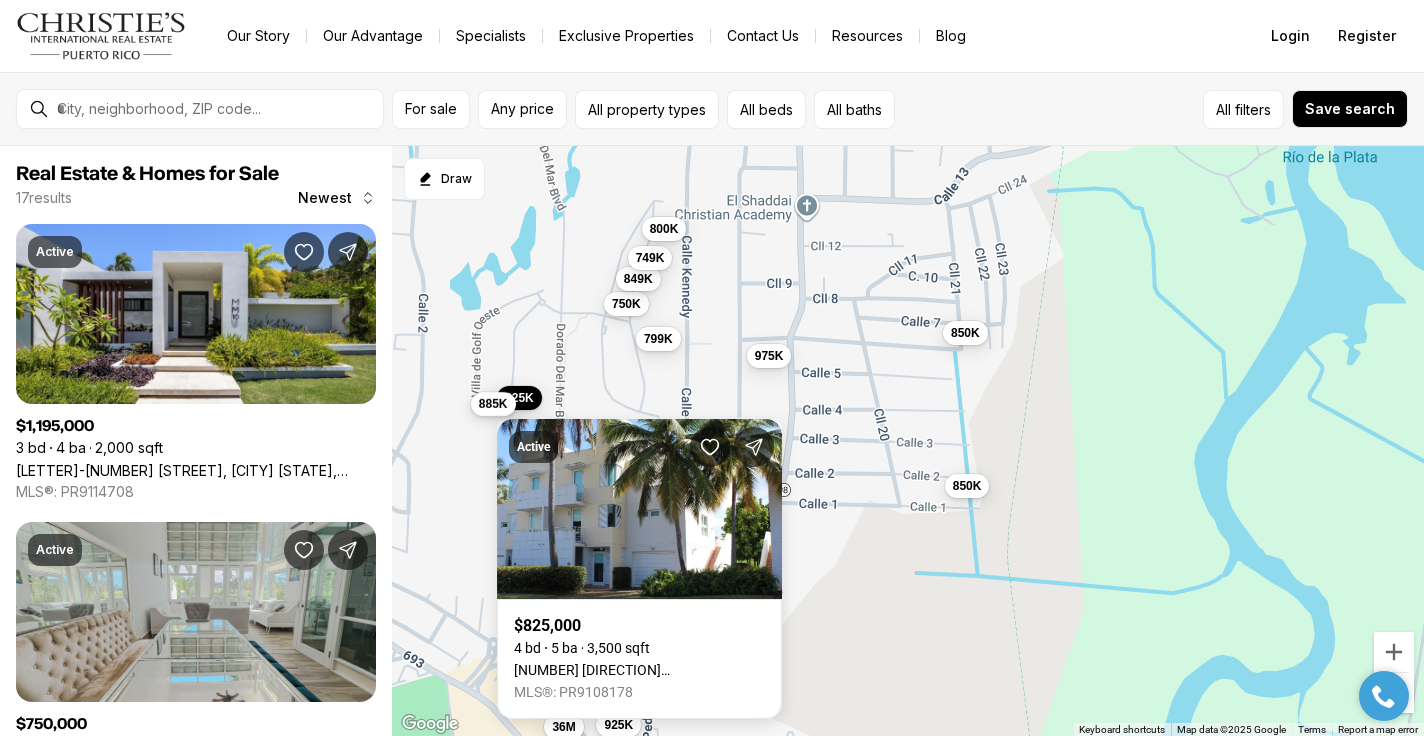 click on "885K" at bounding box center [493, 403] 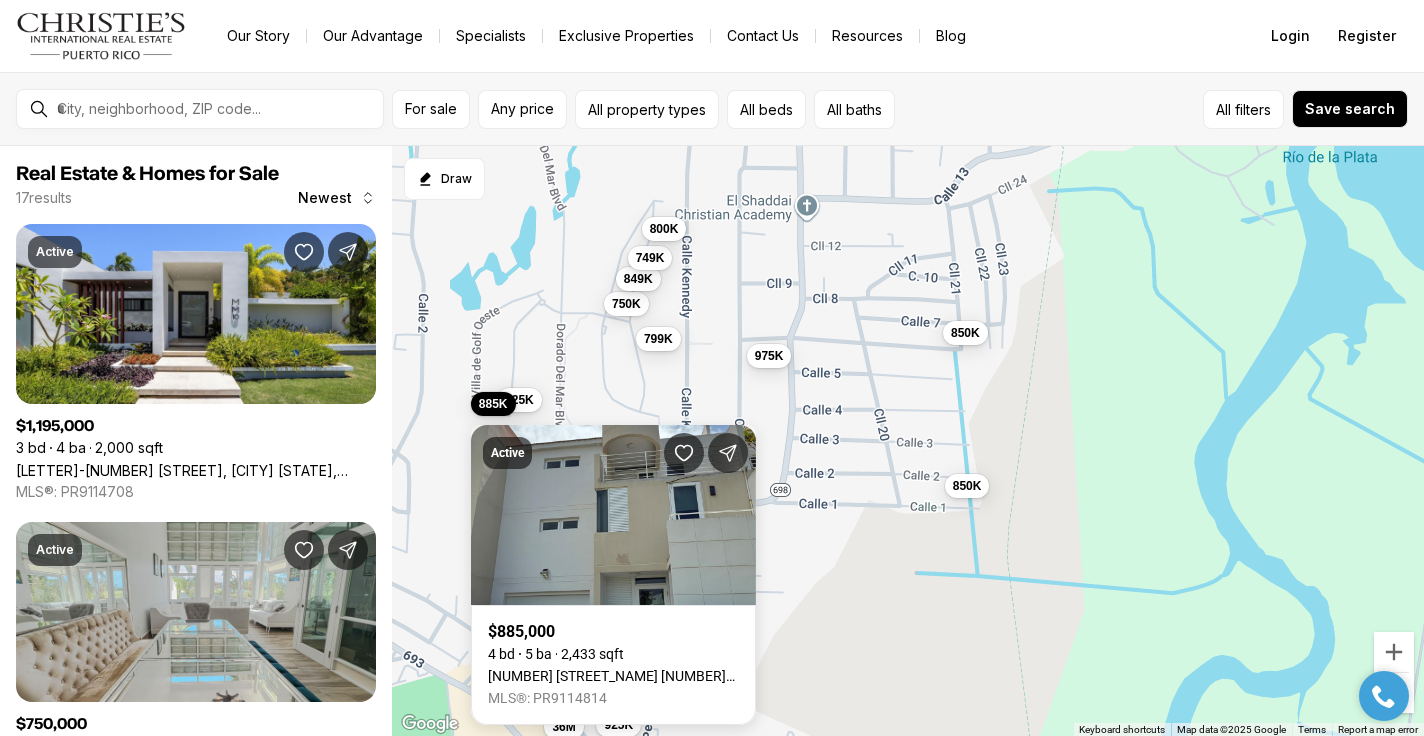 click on "799K" at bounding box center [658, 339] 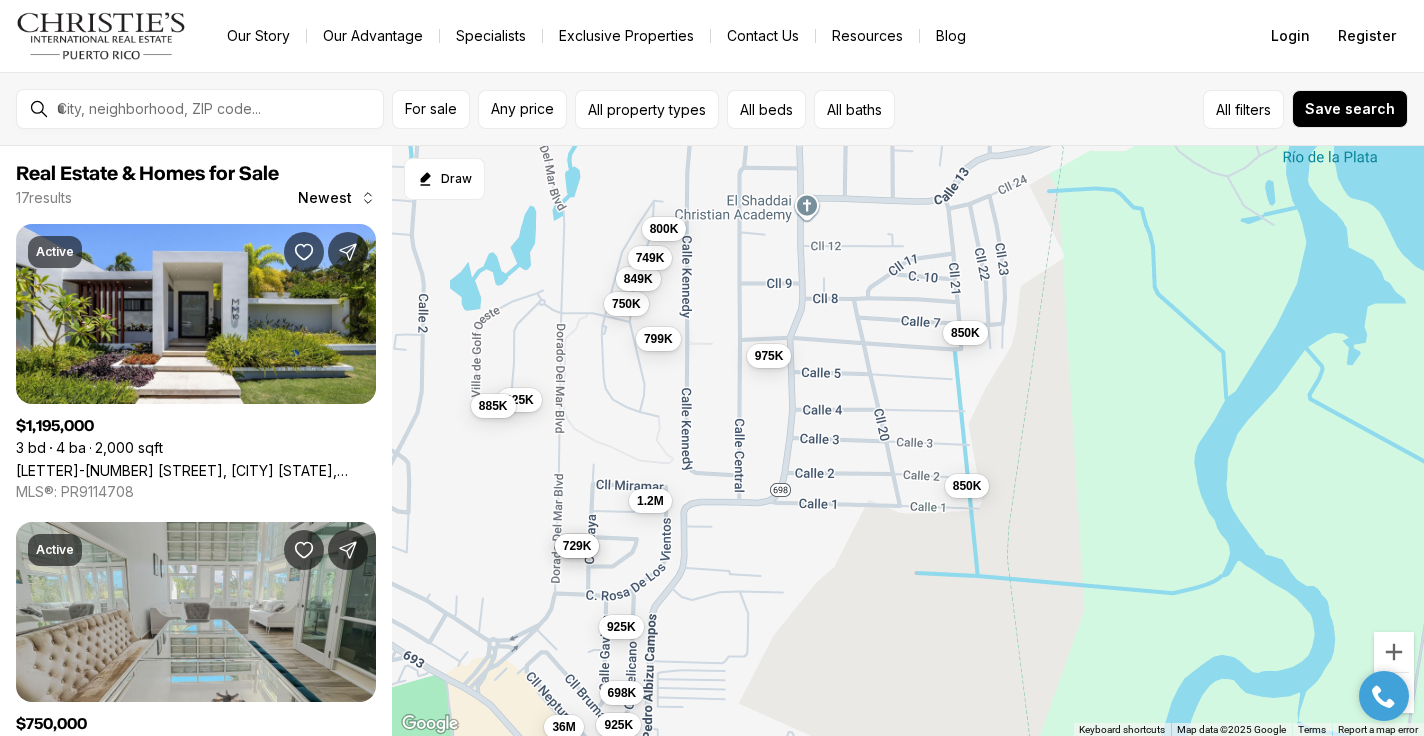 click on "799K" at bounding box center [658, 339] 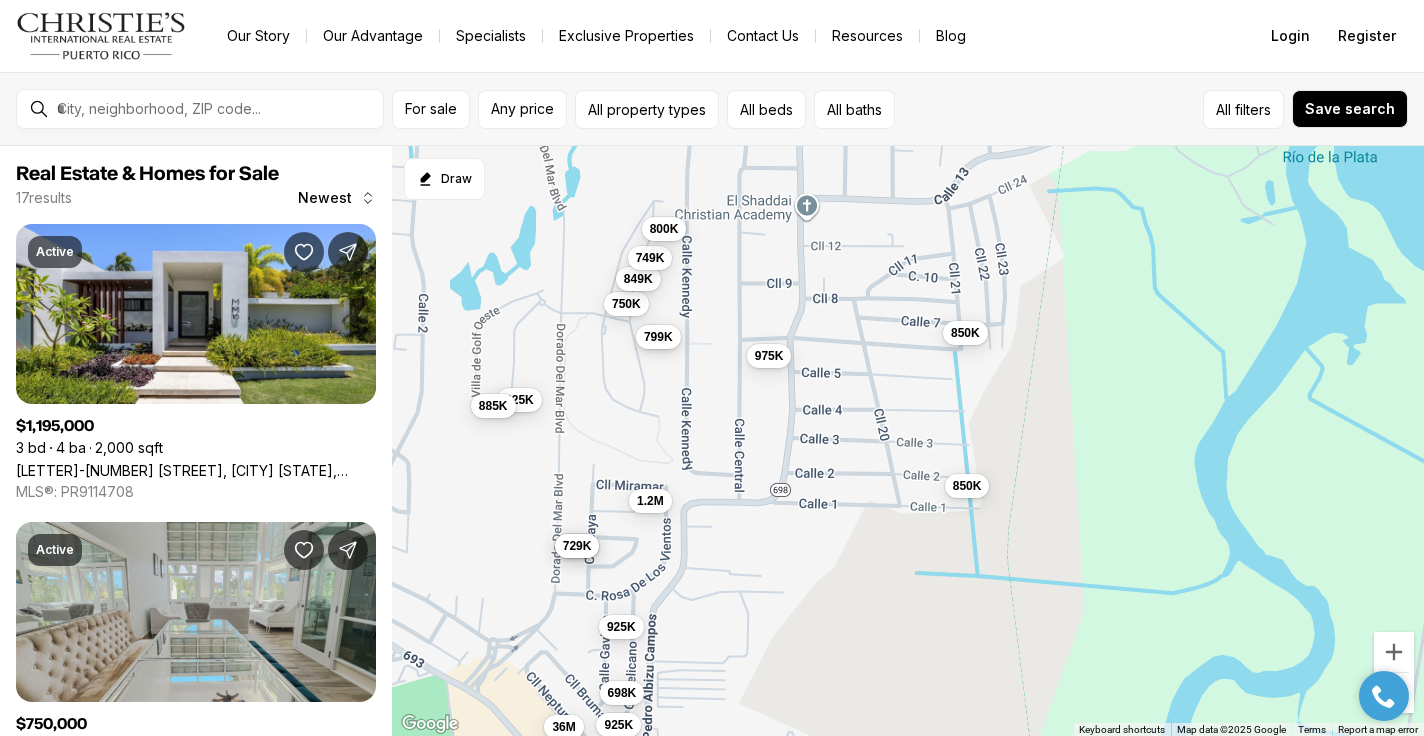 click on "799K" at bounding box center [658, 337] 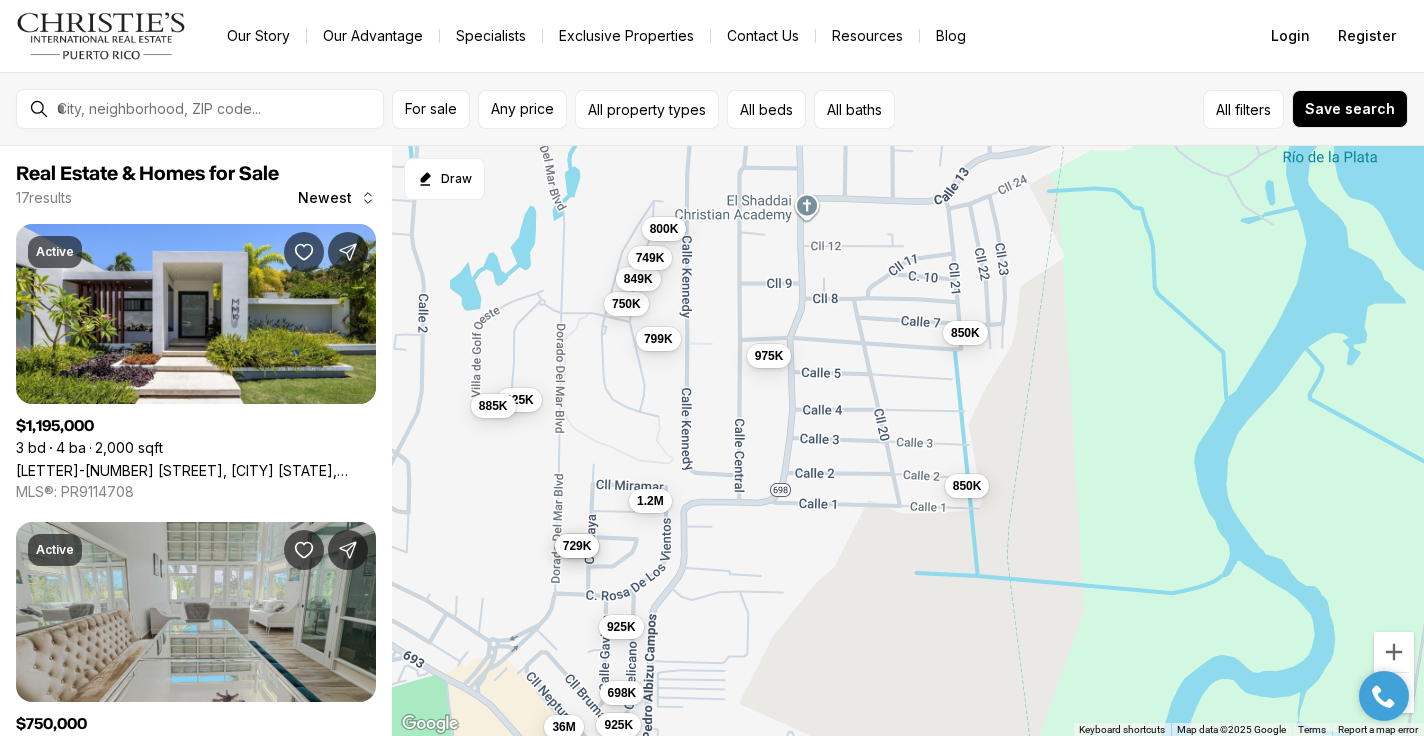 click on "825K 1.2M 750K 885K 975K 675K 849K 799K 749K 729K 698K 925K 925K 850K 850K 36M 800K" at bounding box center [908, 441] 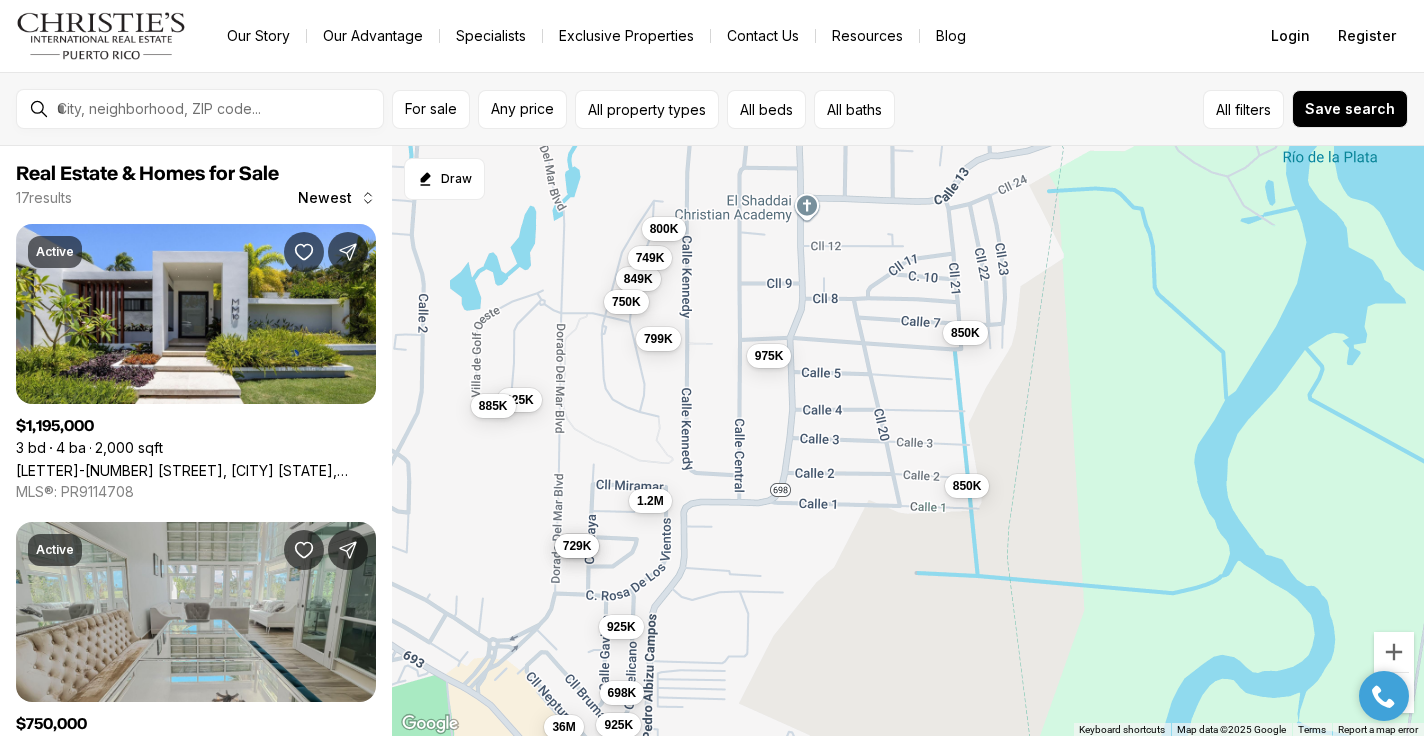 click on "750K" at bounding box center [626, 301] 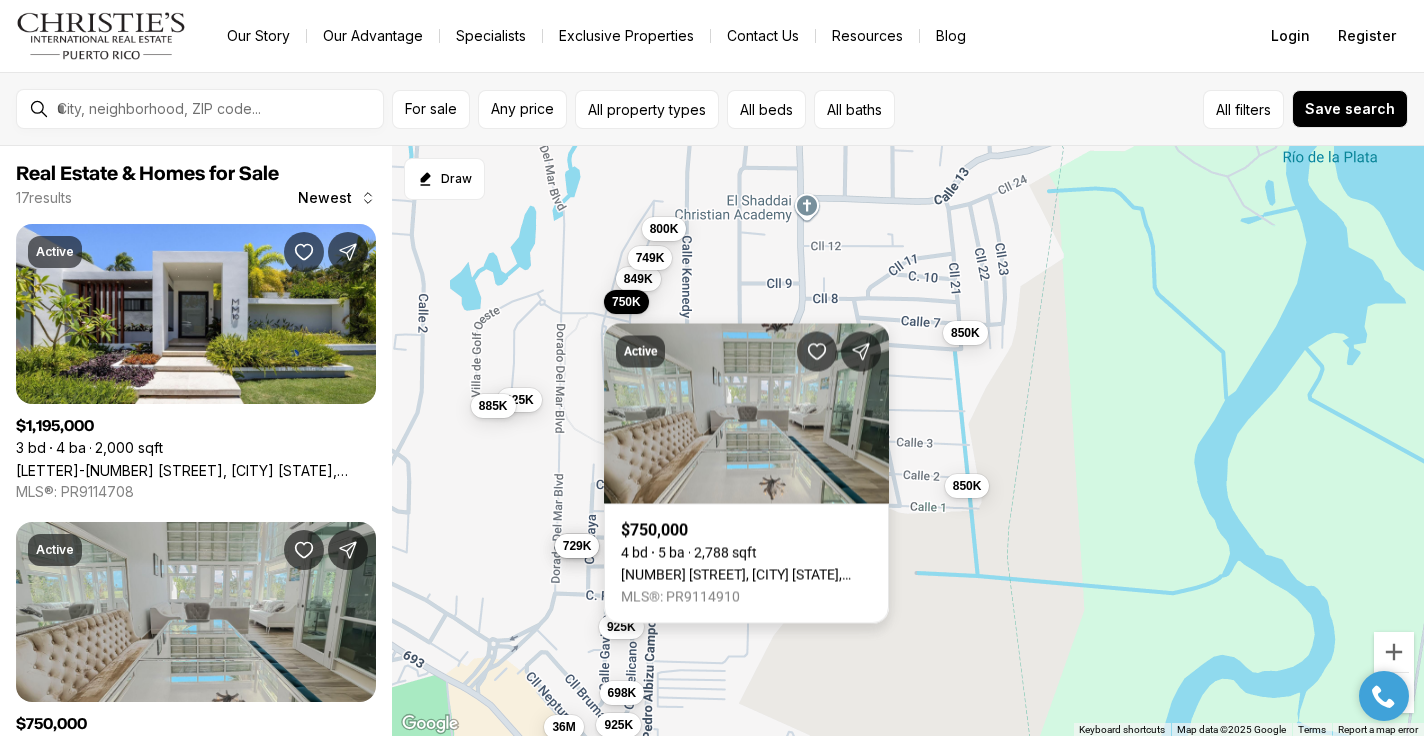click on "[NUMBER] [STREET], [CITY] [STATE], [POSTAL_CODE]" at bounding box center (746, 575) 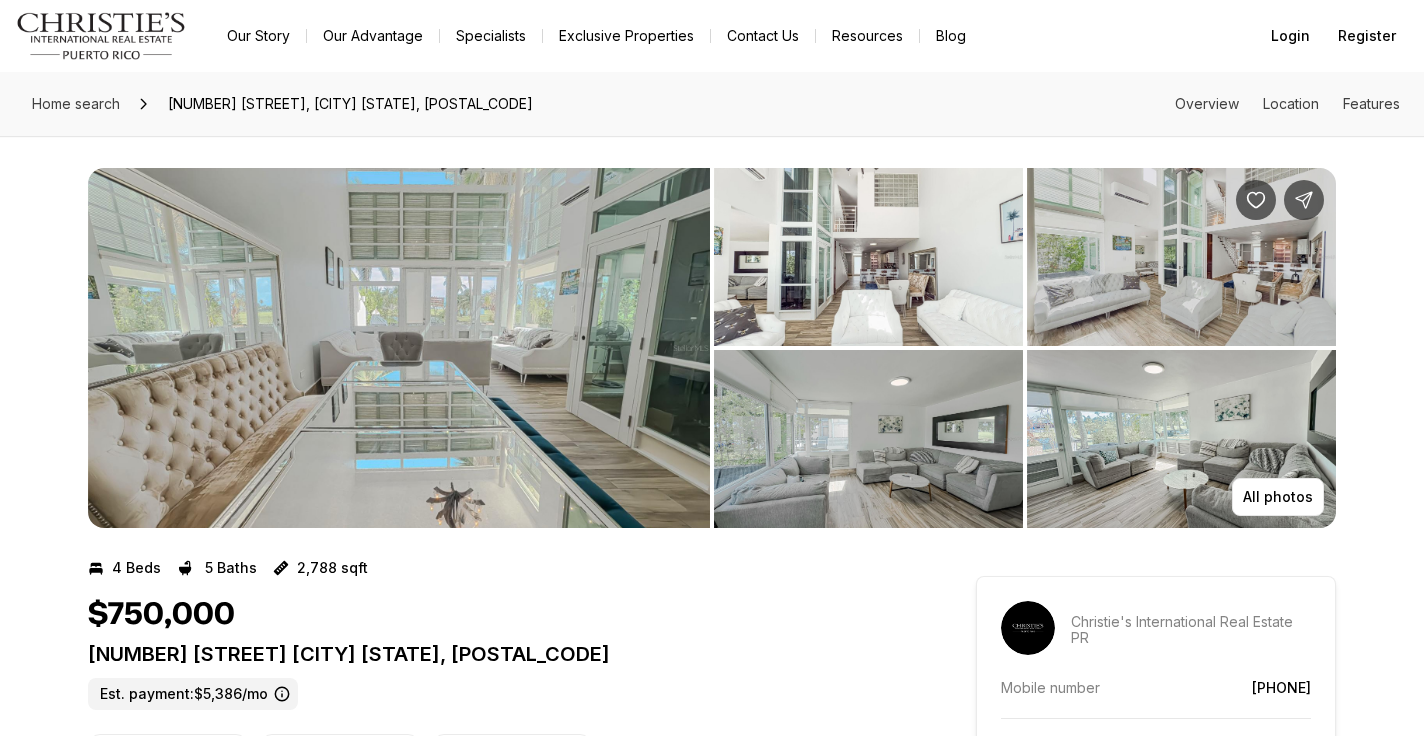 scroll, scrollTop: 0, scrollLeft: 0, axis: both 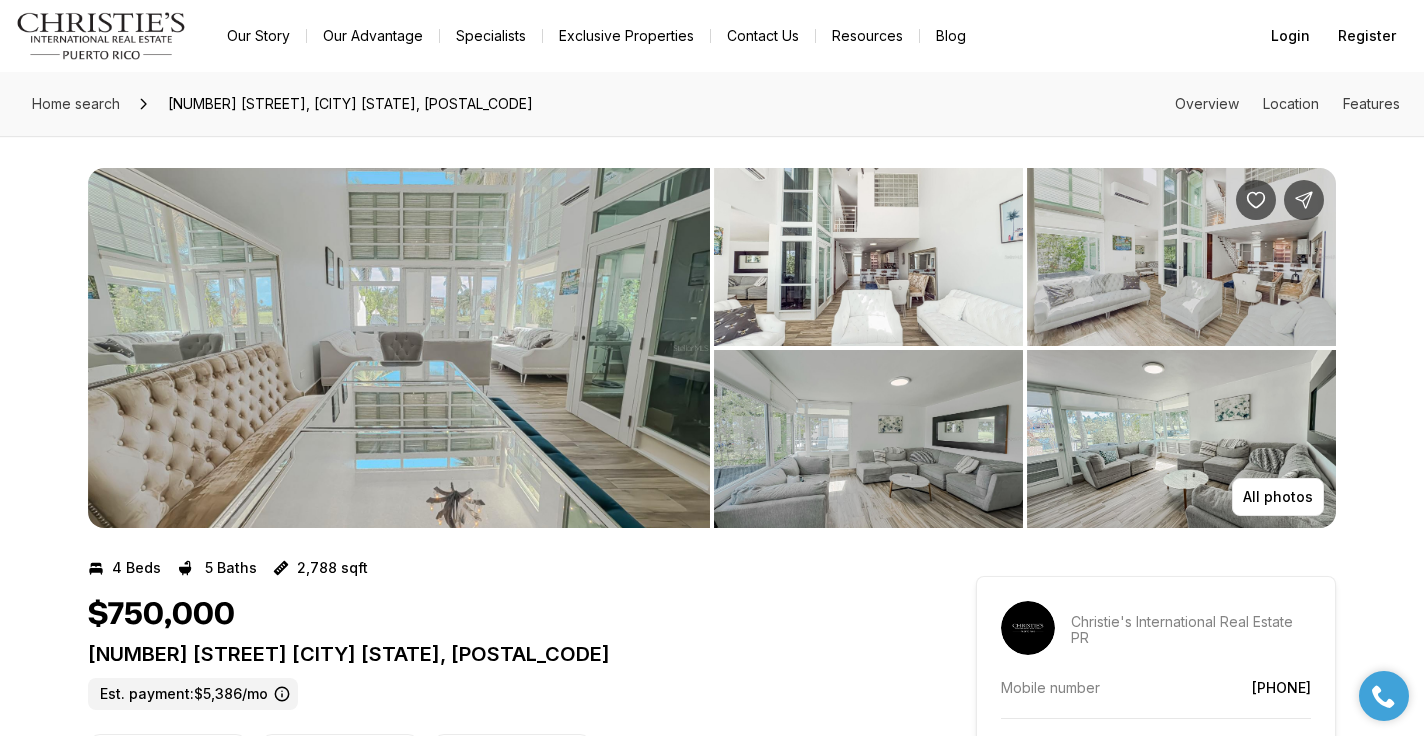 click on "Go to: Homepage Our Story Our Advantage Specialists Exclusive Properties Contact Us Resources Blog Open navigation Login Register Home search 119 CALLE BOULEVARD, DORADO PR, 00646 Overview Location Features All photos 4 Beds 5 Baths 2,788 sqft $750,000 119 CALLE BOULEVARD DORADO PR, 00646 Est. payment:  $5,386/mo Price per sqft $269.01 Built in 2000 Property size 2,788 sqft Property type Residential Garages 1 Overview Active Listed Jul 17, 2025 Updated 7 days ago Location 119 CALLE BOULEVARD DORADO PR, 00646 Copy address $5,386/mo Est. mortgage payment based on a   $750,000  home price. Down payment The amount that you plan to put down on the home. Increasing the down payment will lower your monthly mortgage. $150,000 (20%) Loan details Loan type is the length of the loan program. The default is 30 years, but you can adjust according to your loan program. Interest rate is a percentage value typically influenced by the current market, as well as your financial health. 30-year fixed, 7% Property tax HOA fees 3" at bounding box center (712, 2570) 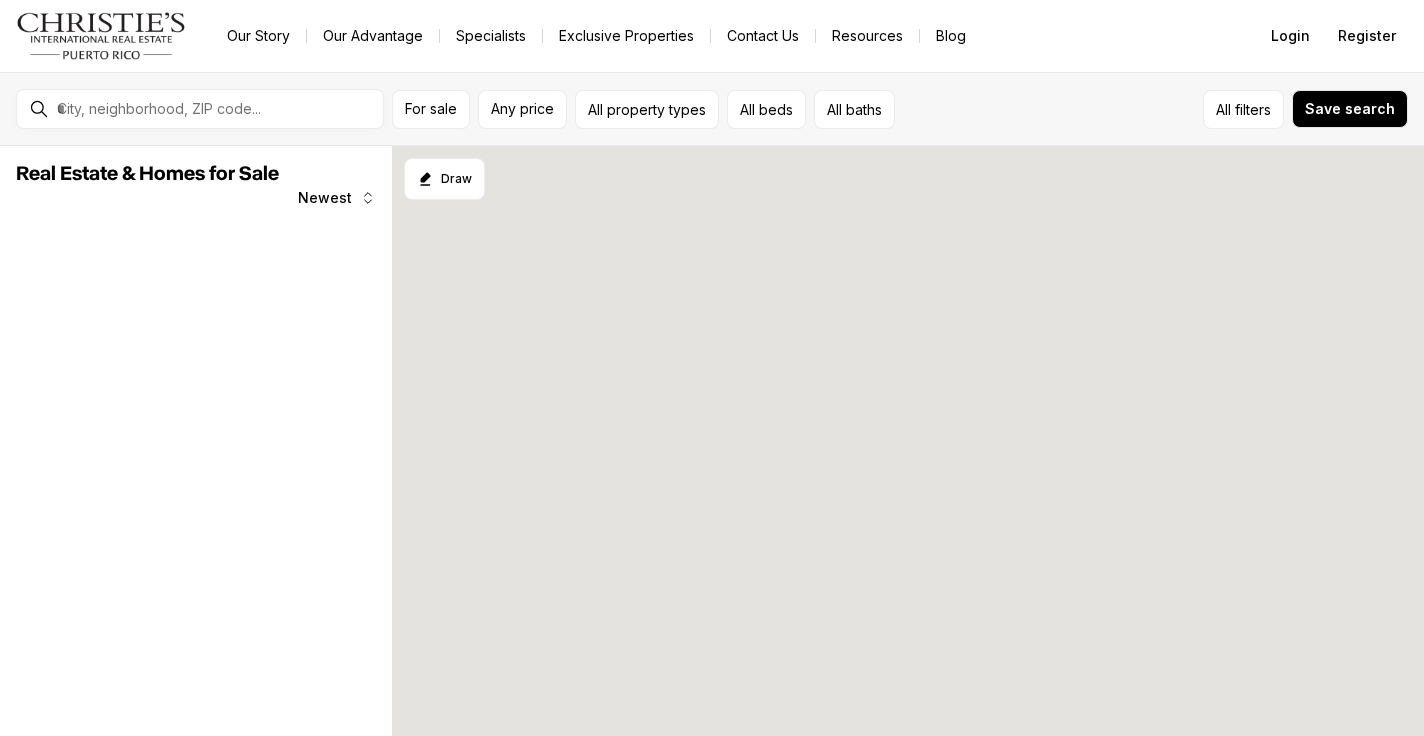 scroll, scrollTop: 0, scrollLeft: 0, axis: both 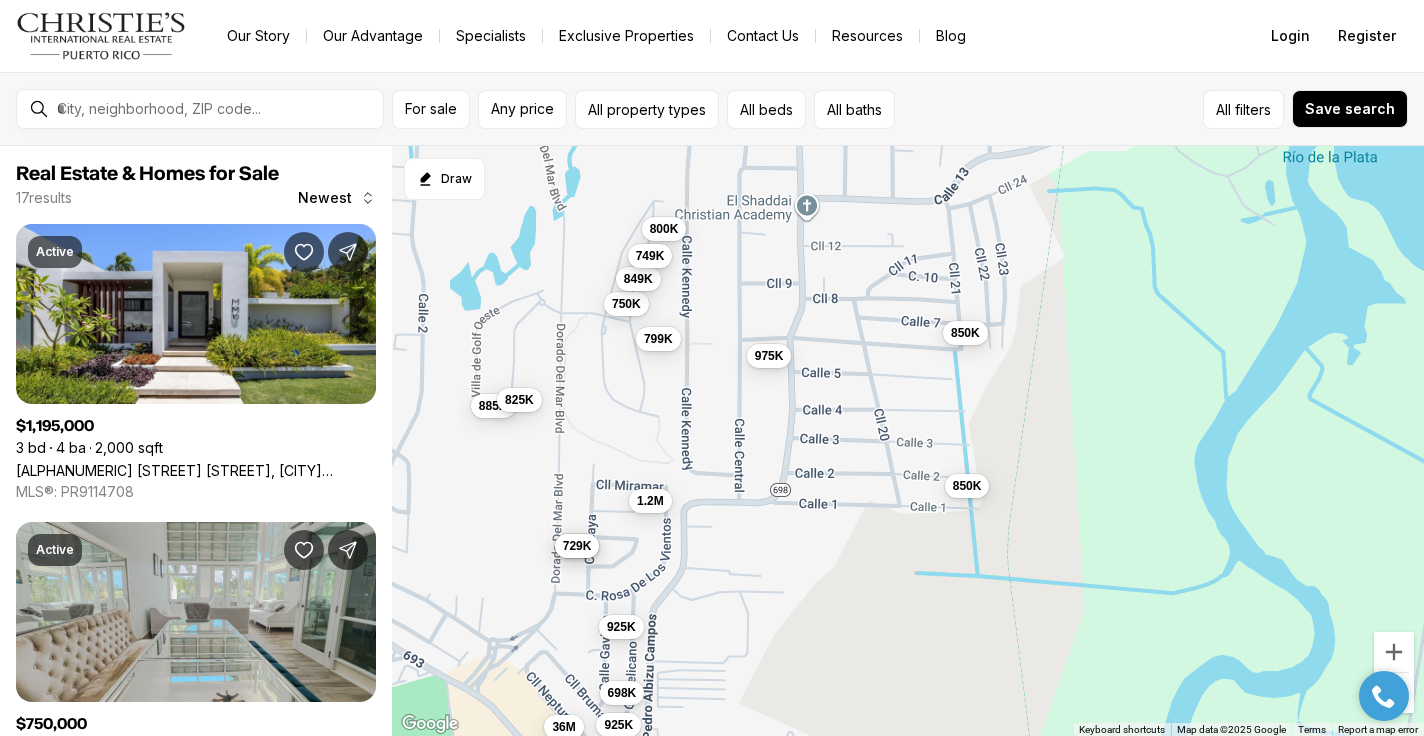 click on "749K" at bounding box center (650, 256) 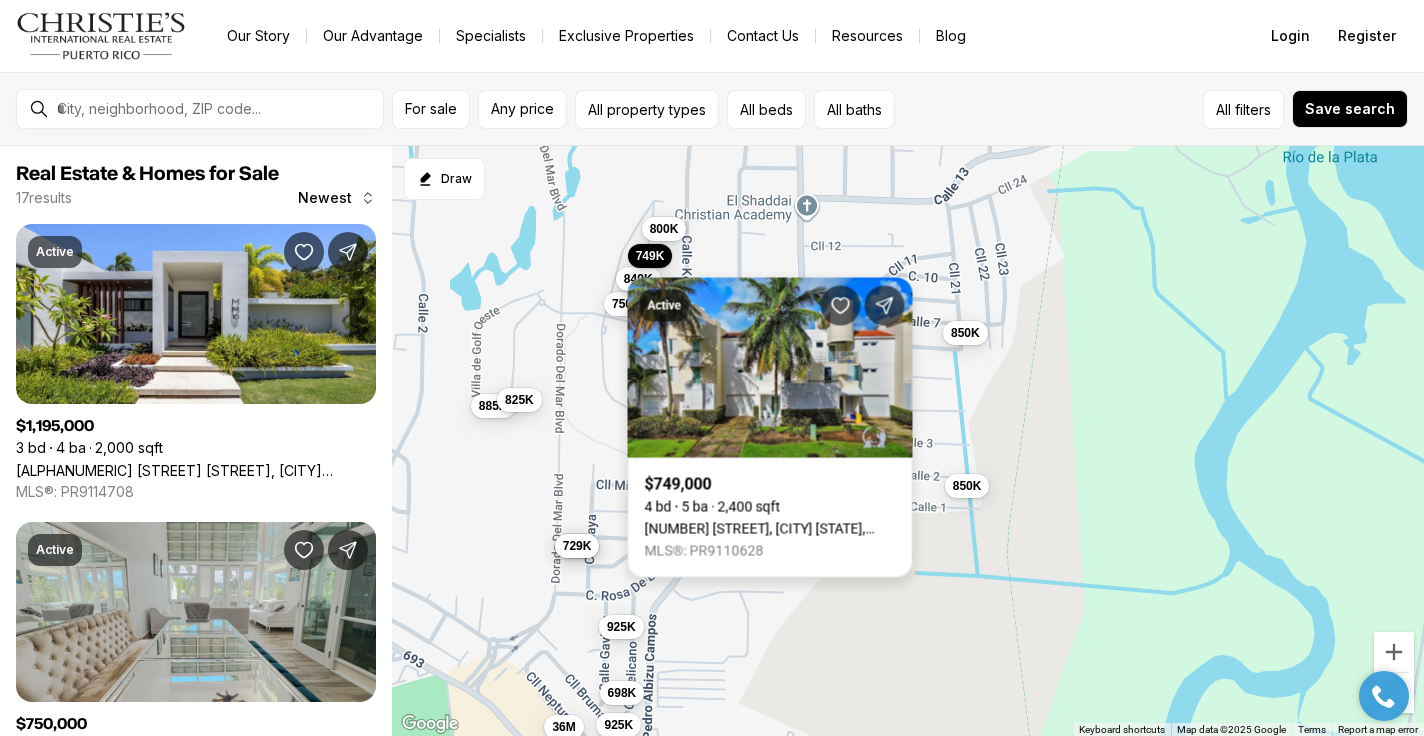 click on "93 VILLAS DE GOLF ESTE #93, DORADO PR, 00646" at bounding box center [770, 529] 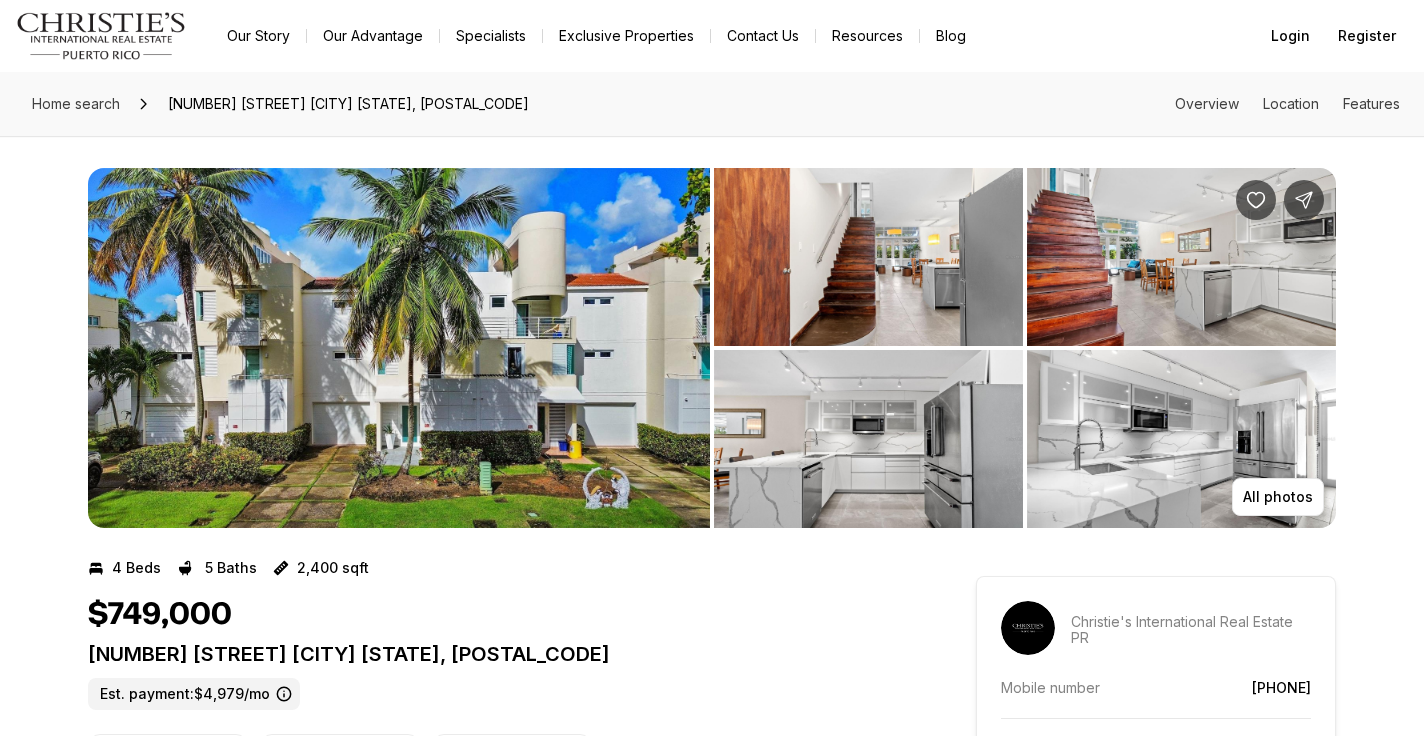 scroll, scrollTop: 0, scrollLeft: 0, axis: both 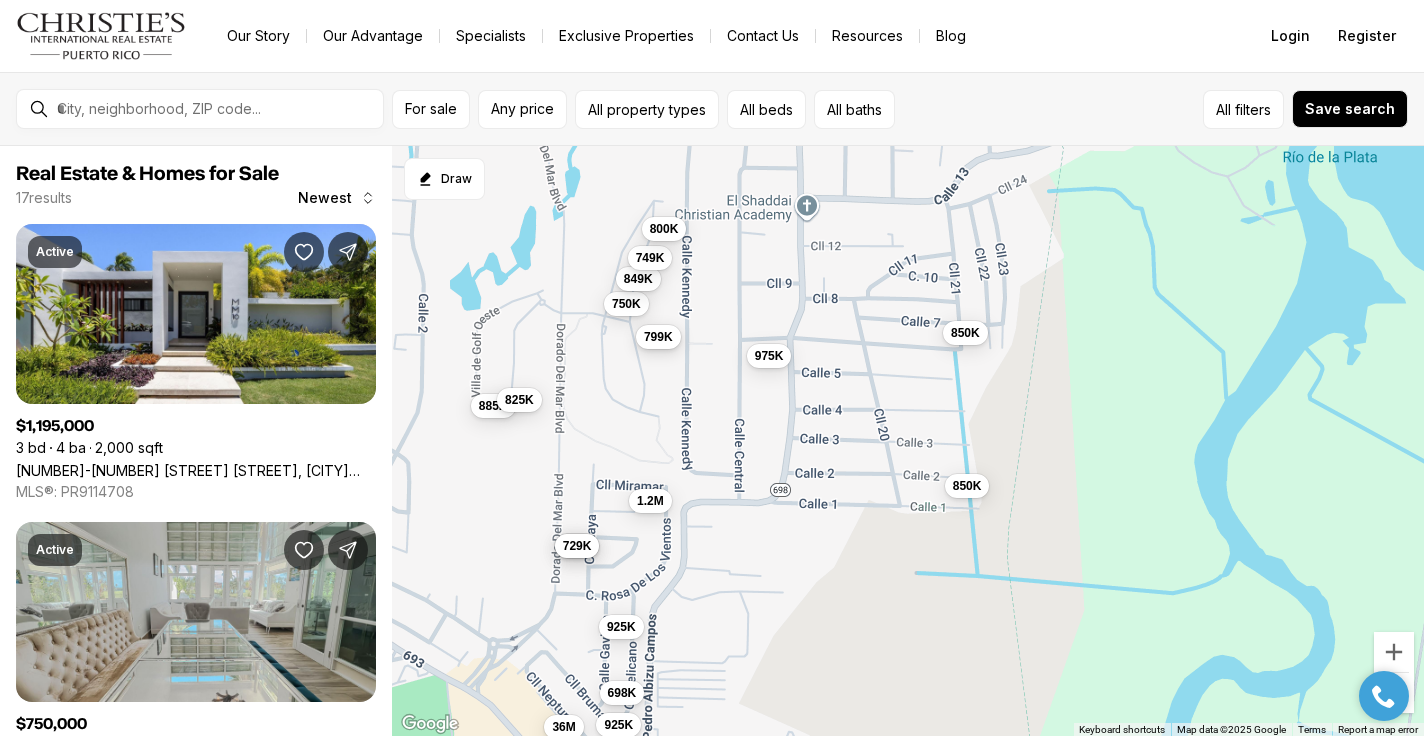 click on "799K" at bounding box center [658, 337] 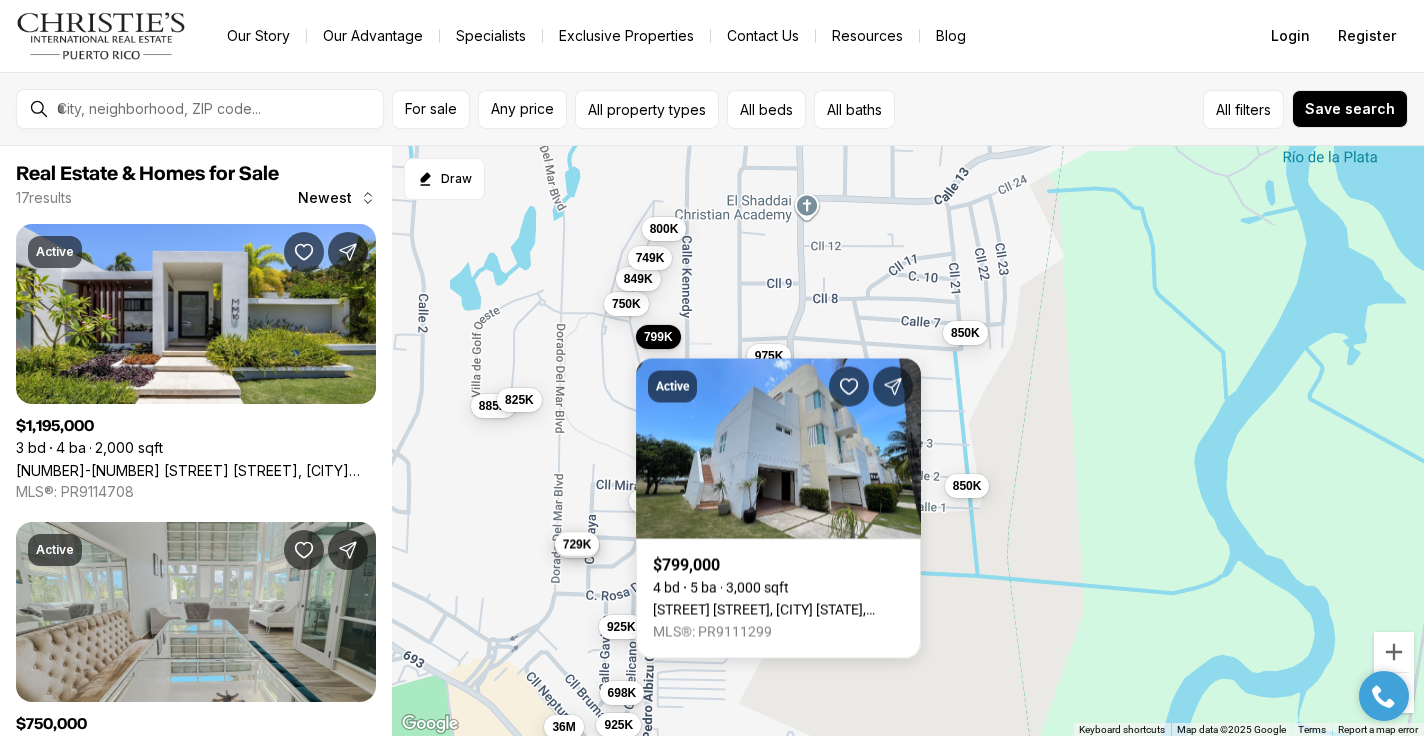 click on "729K" at bounding box center (577, 544) 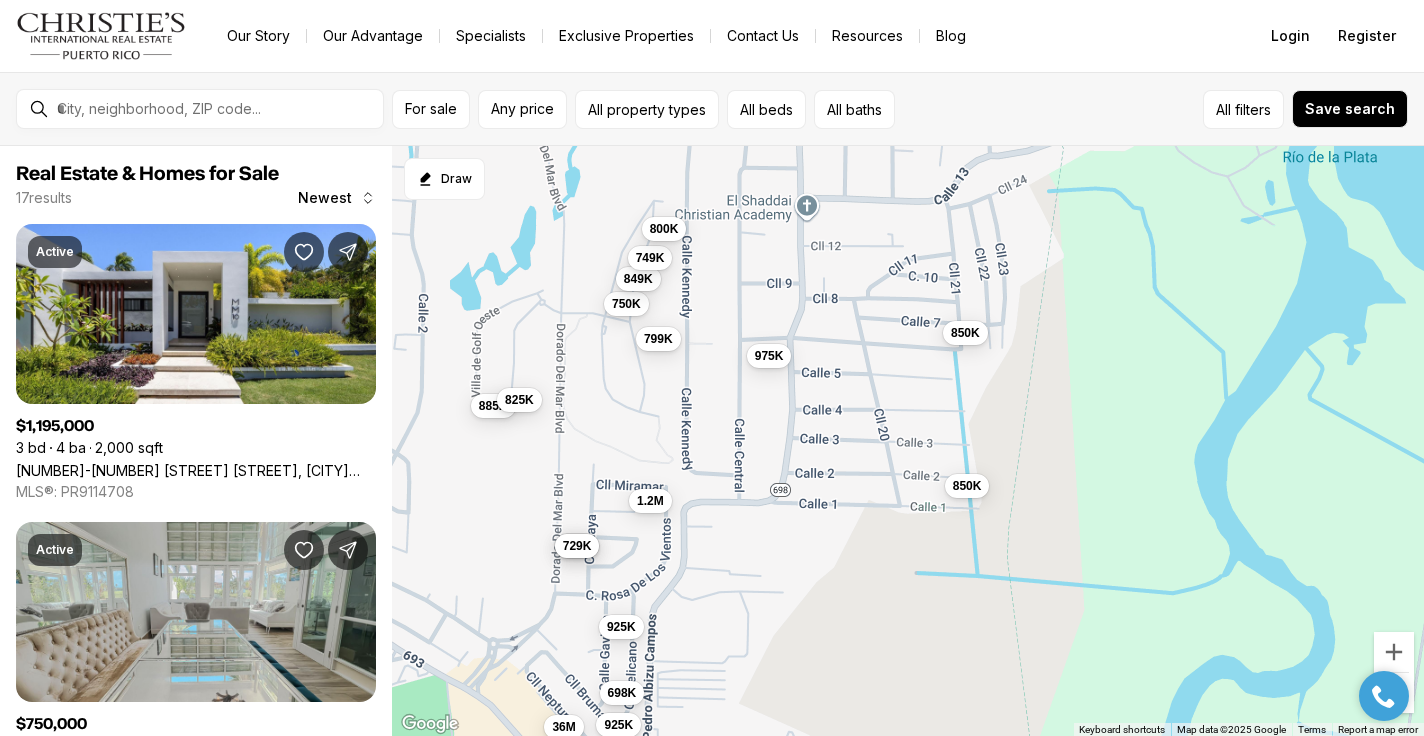 click on "1.2M 750K 885K 975K 698K 925K 925K 675K 850K 850K 36M 849K 799K 749K 800K 825K 729K" at bounding box center (908, 441) 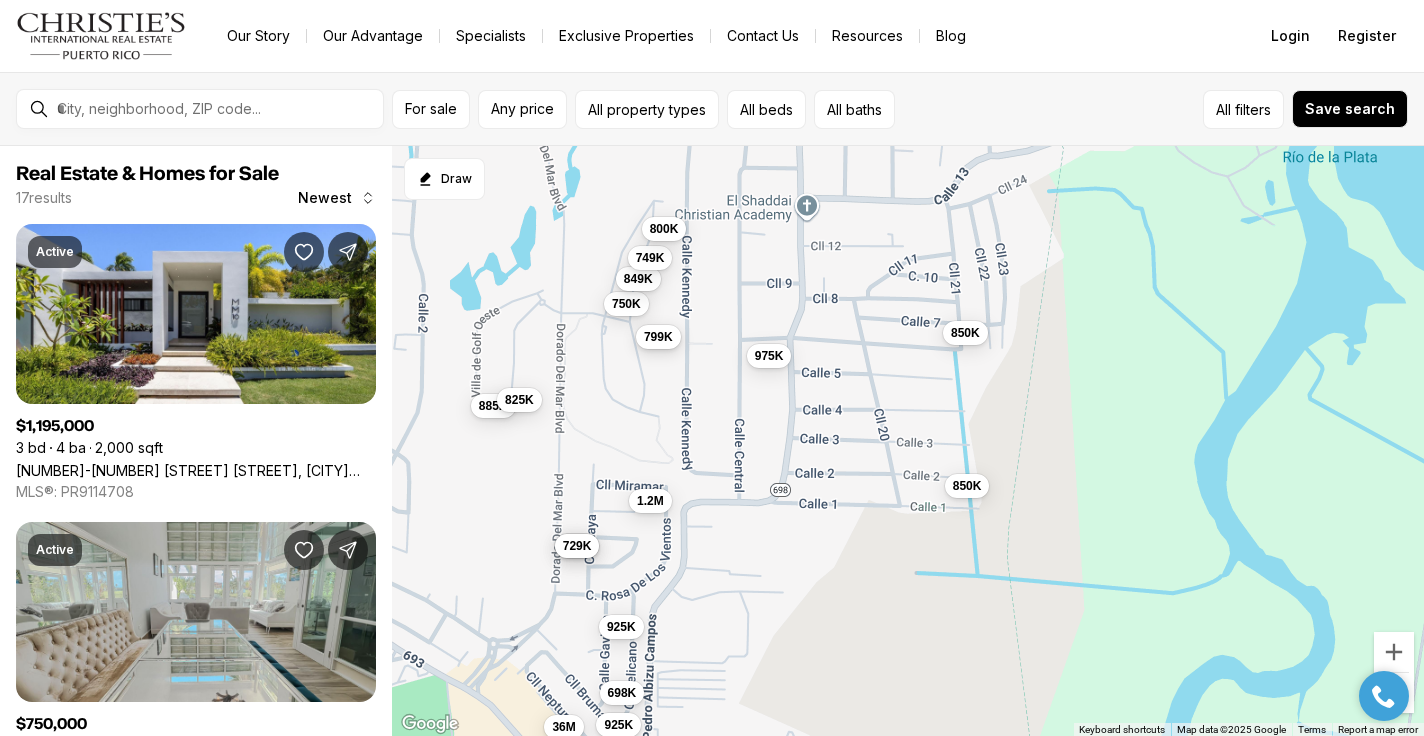 click on "799K" at bounding box center (658, 337) 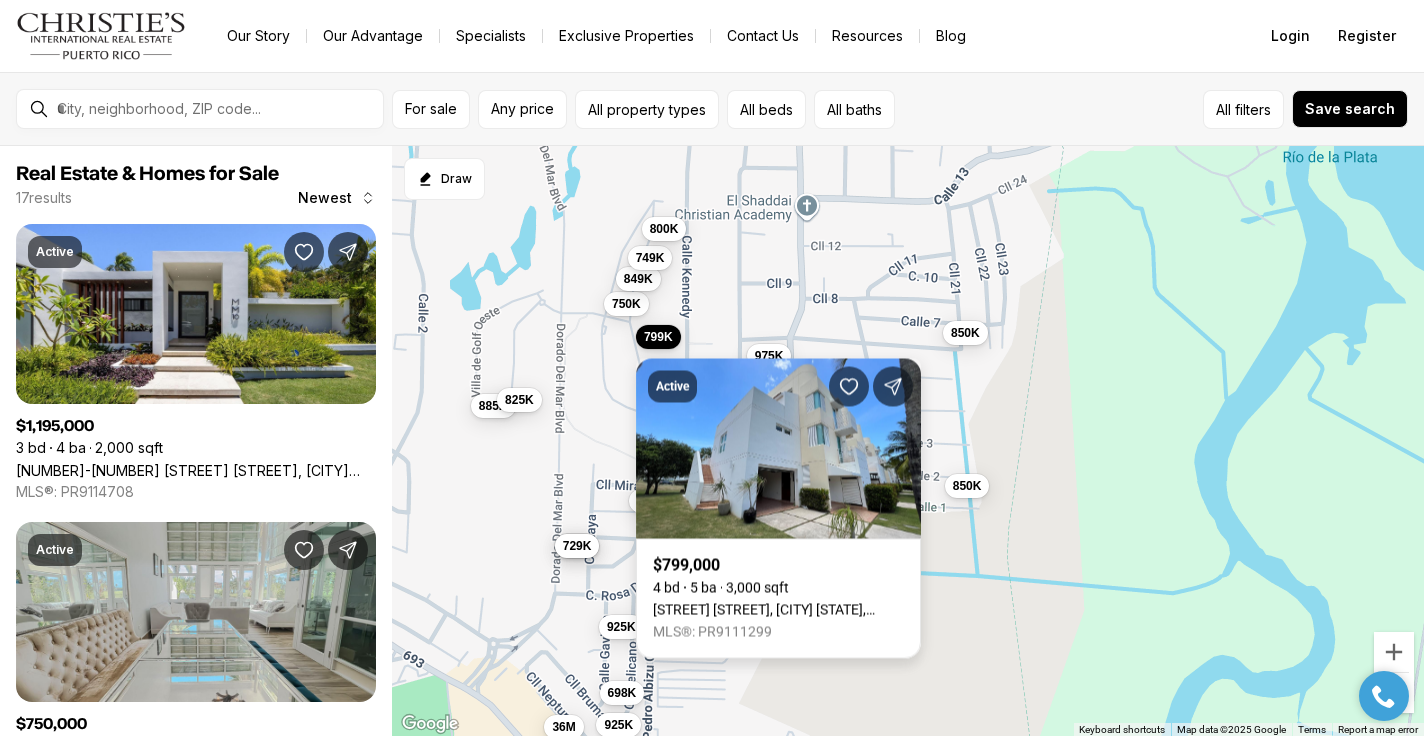 click on "[STREET] [STREET] [STREET], [CITY] [STATE], [POSTAL_CODE]" at bounding box center [778, 610] 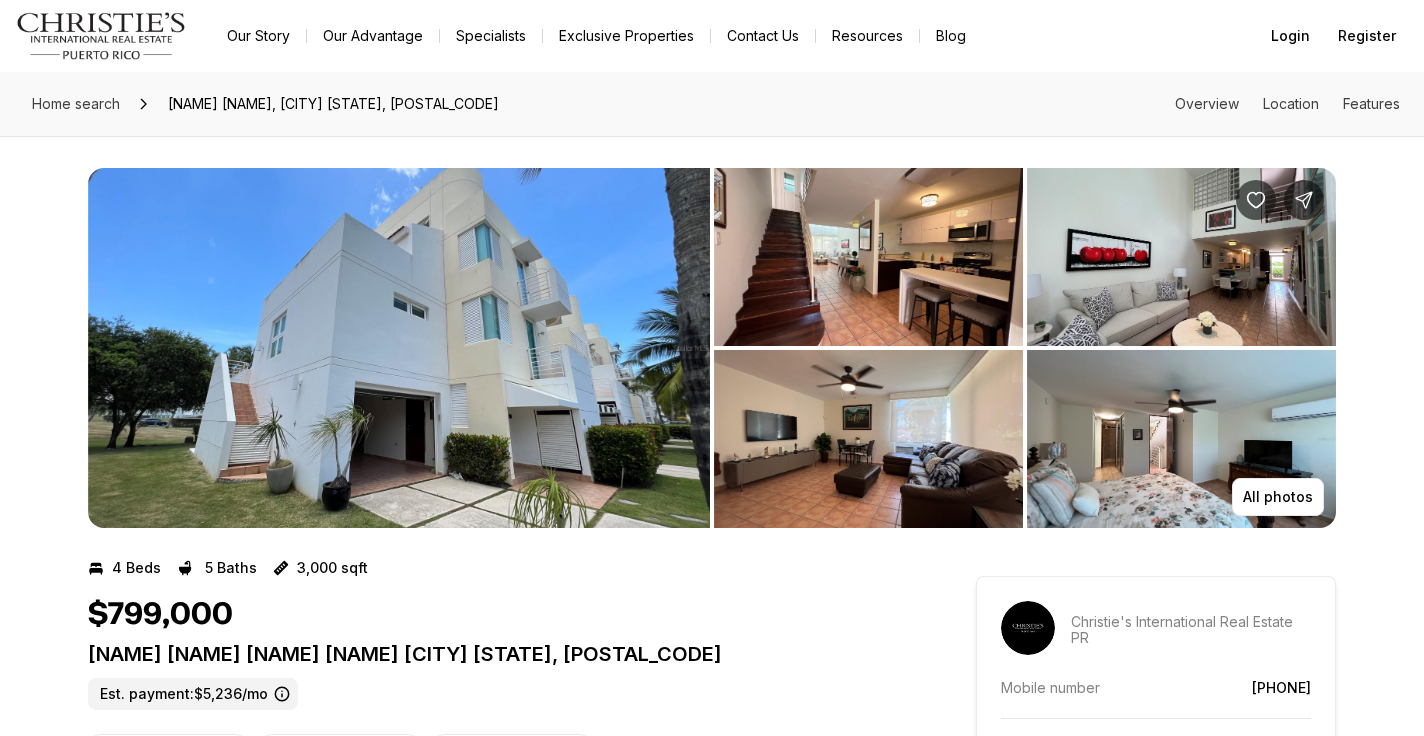 scroll, scrollTop: 0, scrollLeft: 0, axis: both 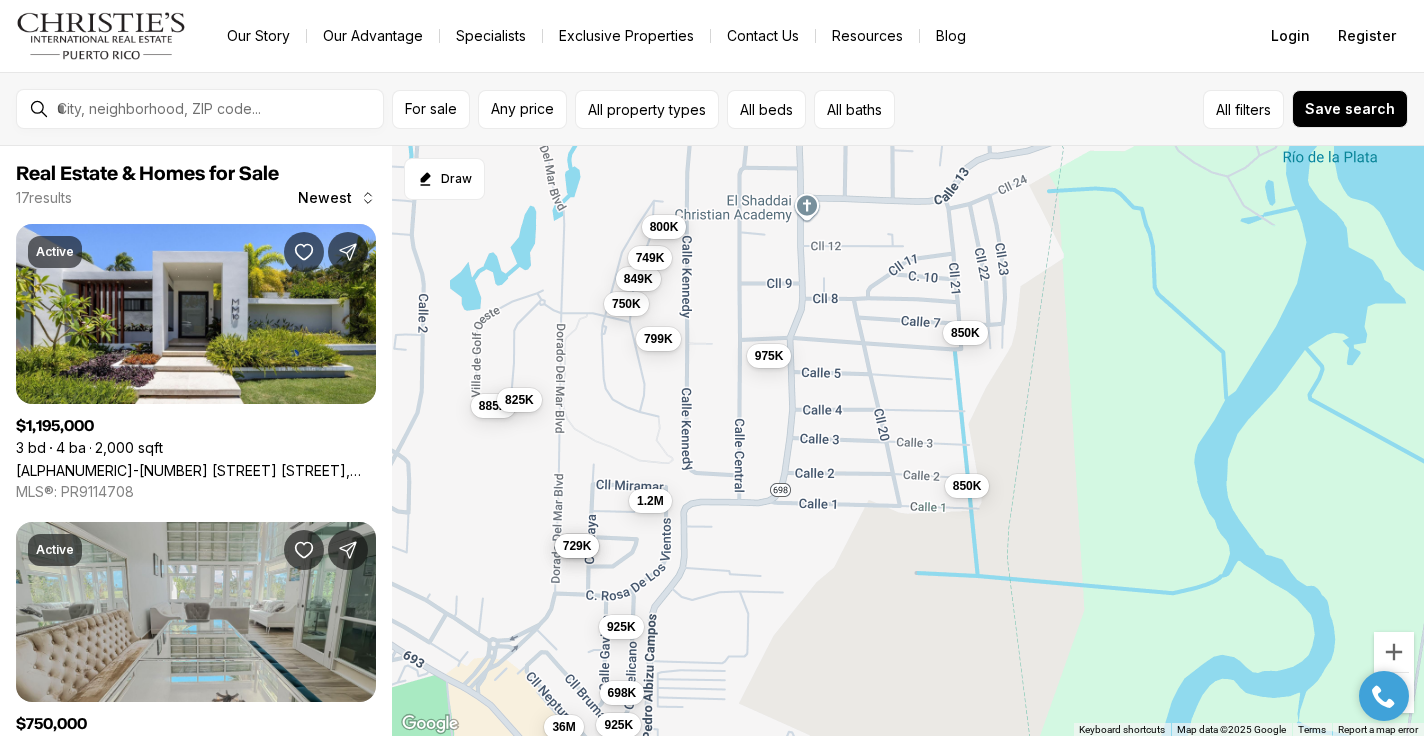 click on "800K" at bounding box center [664, 227] 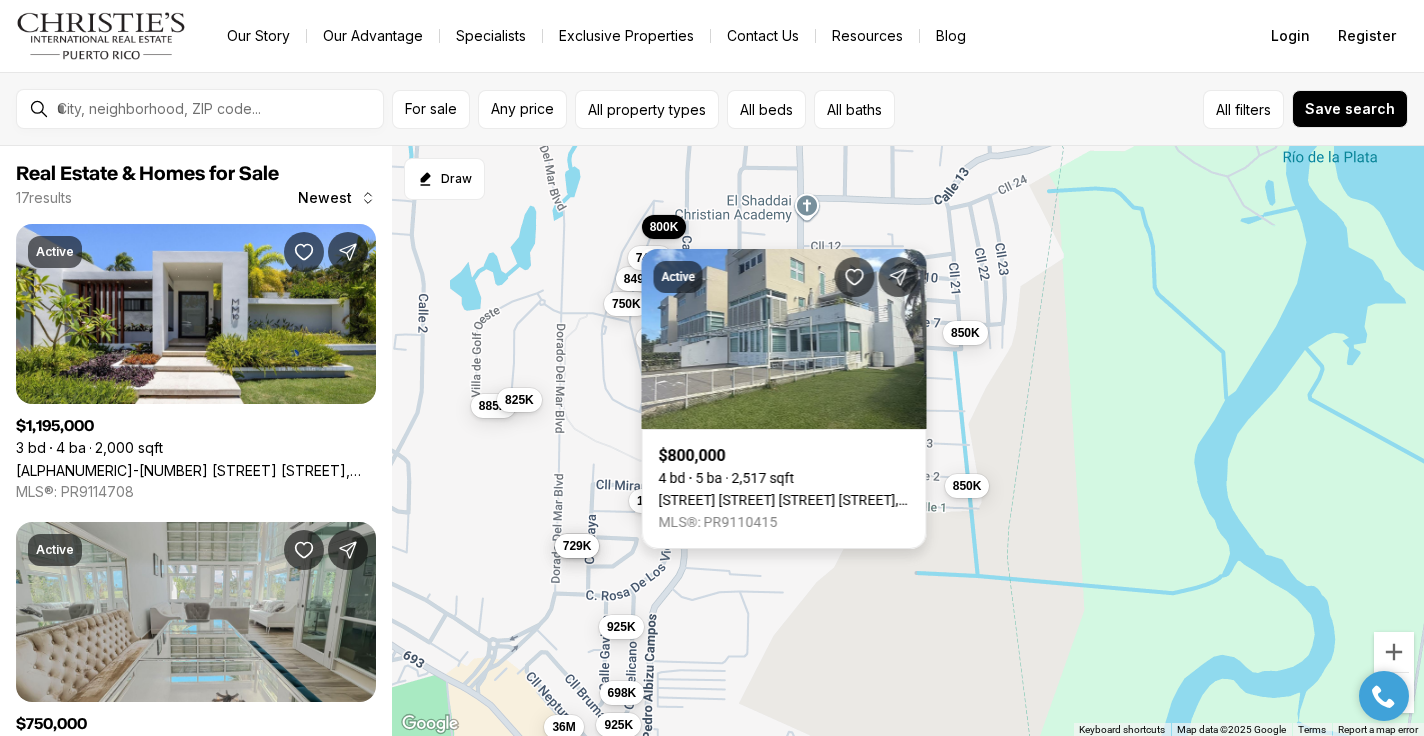 click on "Calle Kennedy Villas Golf CALLE KENNEDY, DORADO PR, 00646" at bounding box center [784, 500] 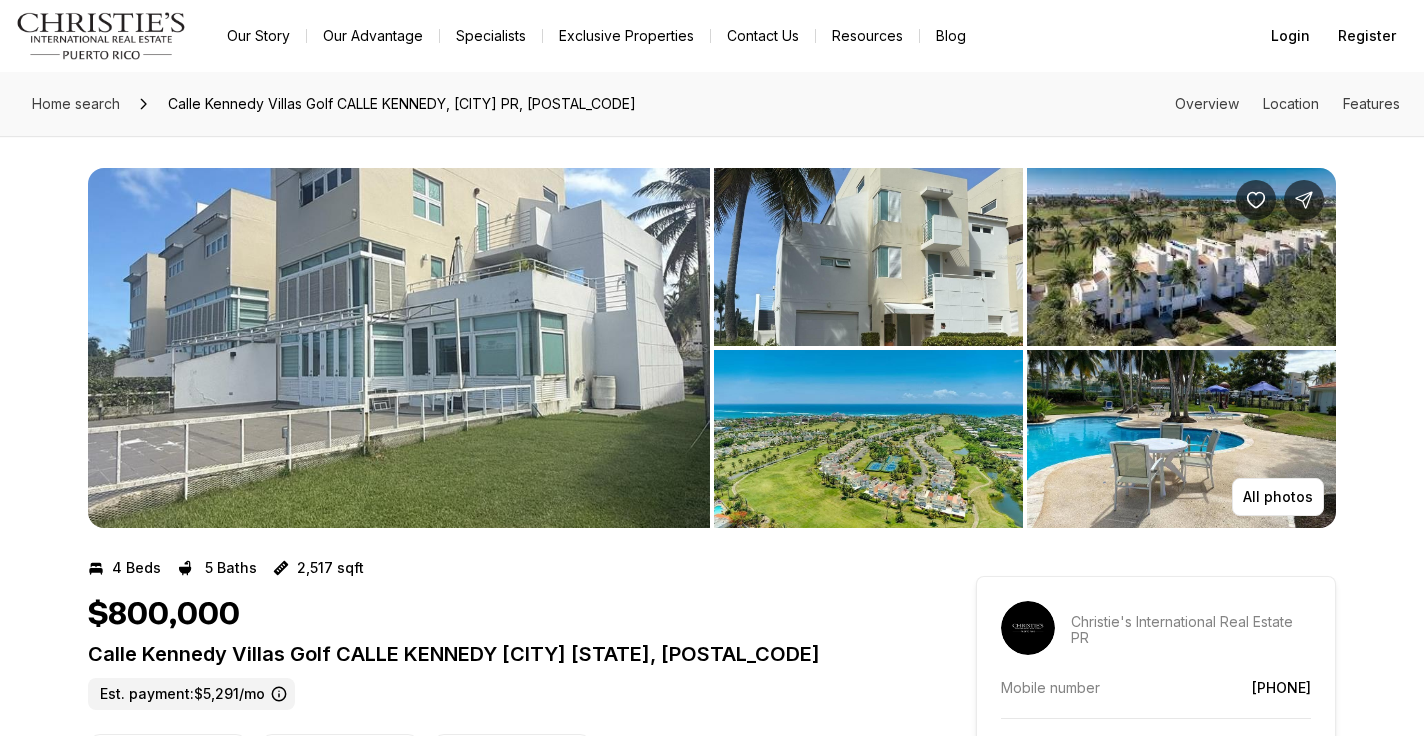 scroll, scrollTop: 0, scrollLeft: 0, axis: both 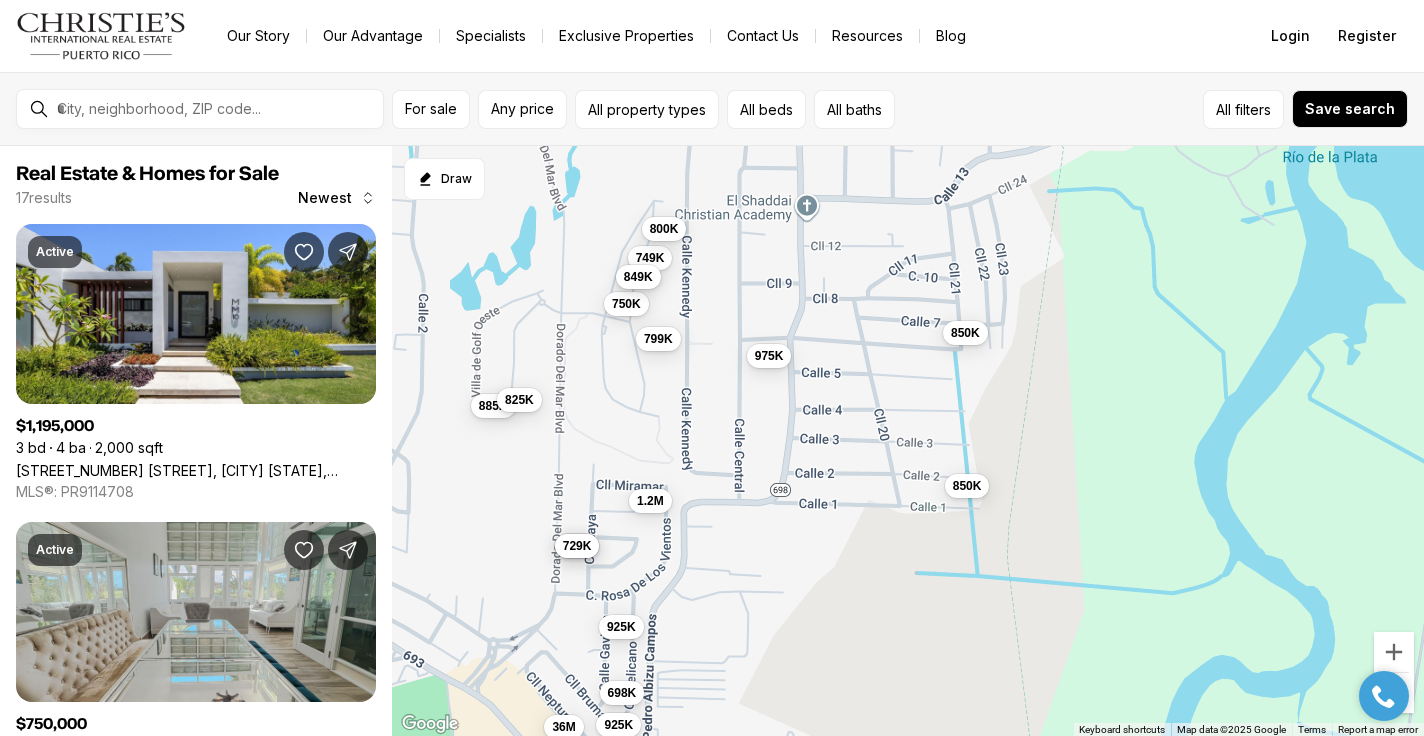 click on "849K" at bounding box center [638, 276] 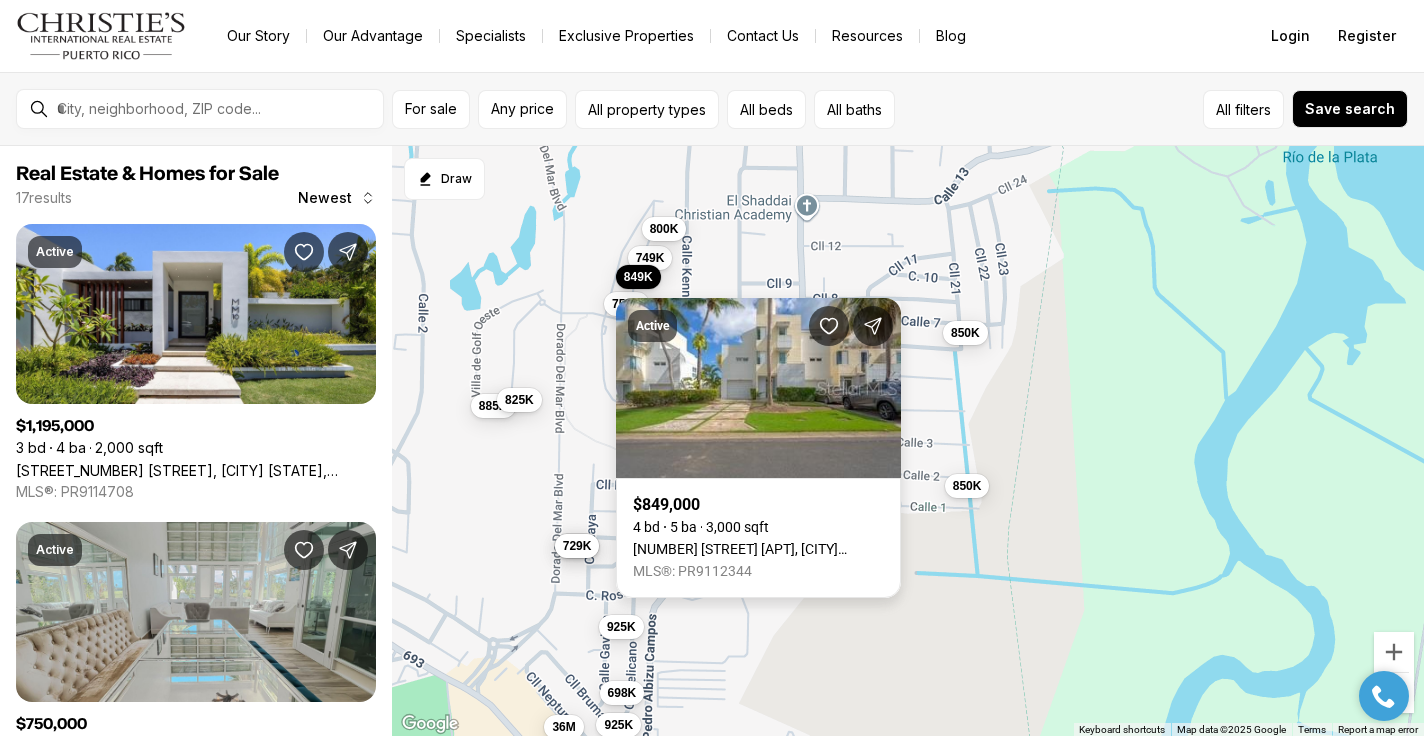 click on "[NUMBER] [STREET] [CITY] [STATE], [POSTAL_CODE]" at bounding box center (758, 549) 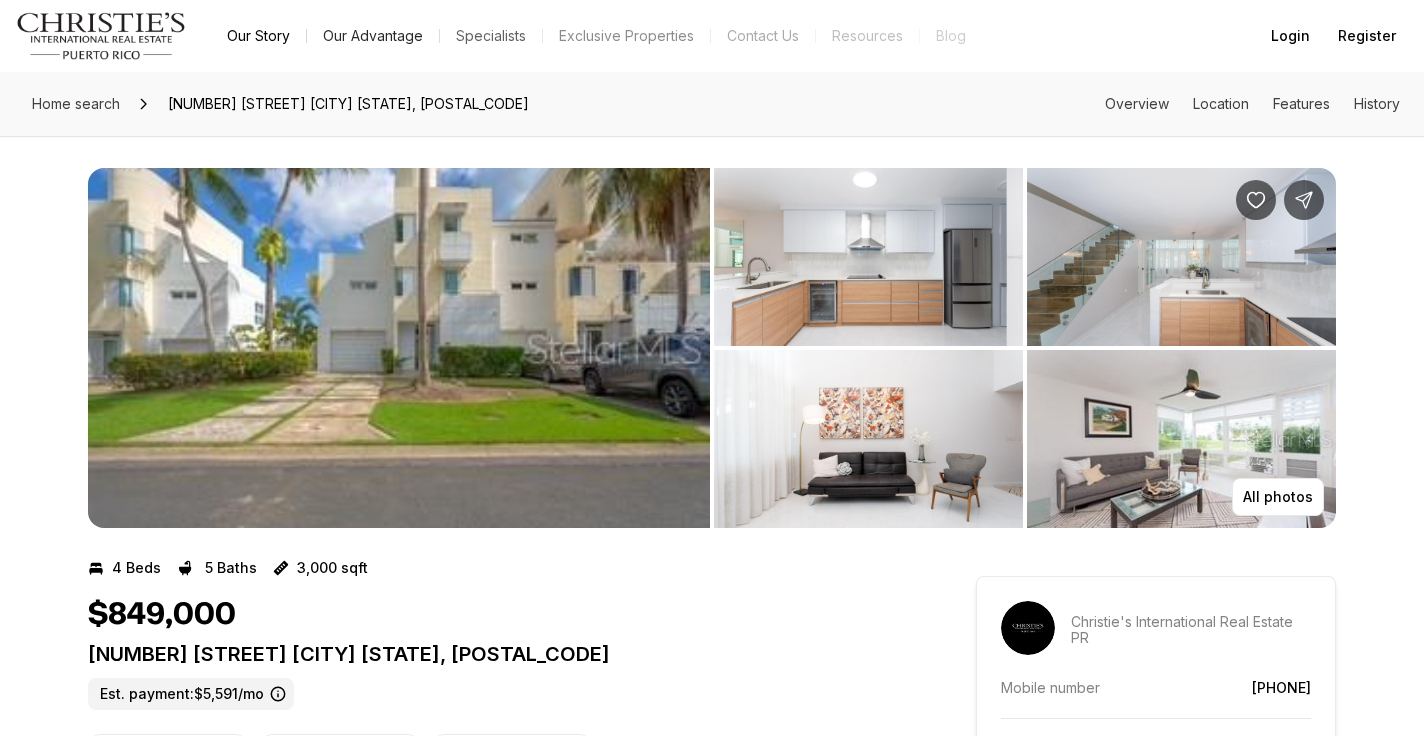 scroll, scrollTop: 0, scrollLeft: 0, axis: both 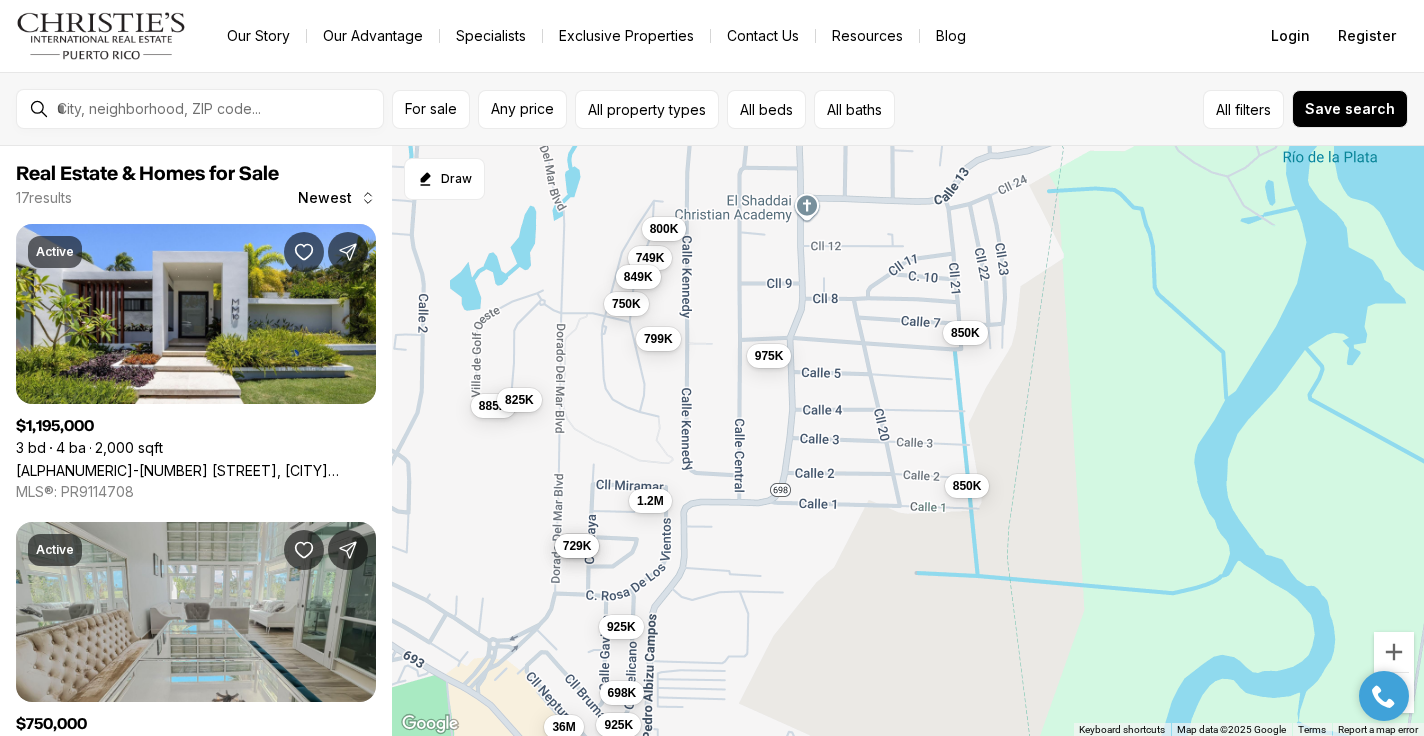click on "849K" at bounding box center (638, 276) 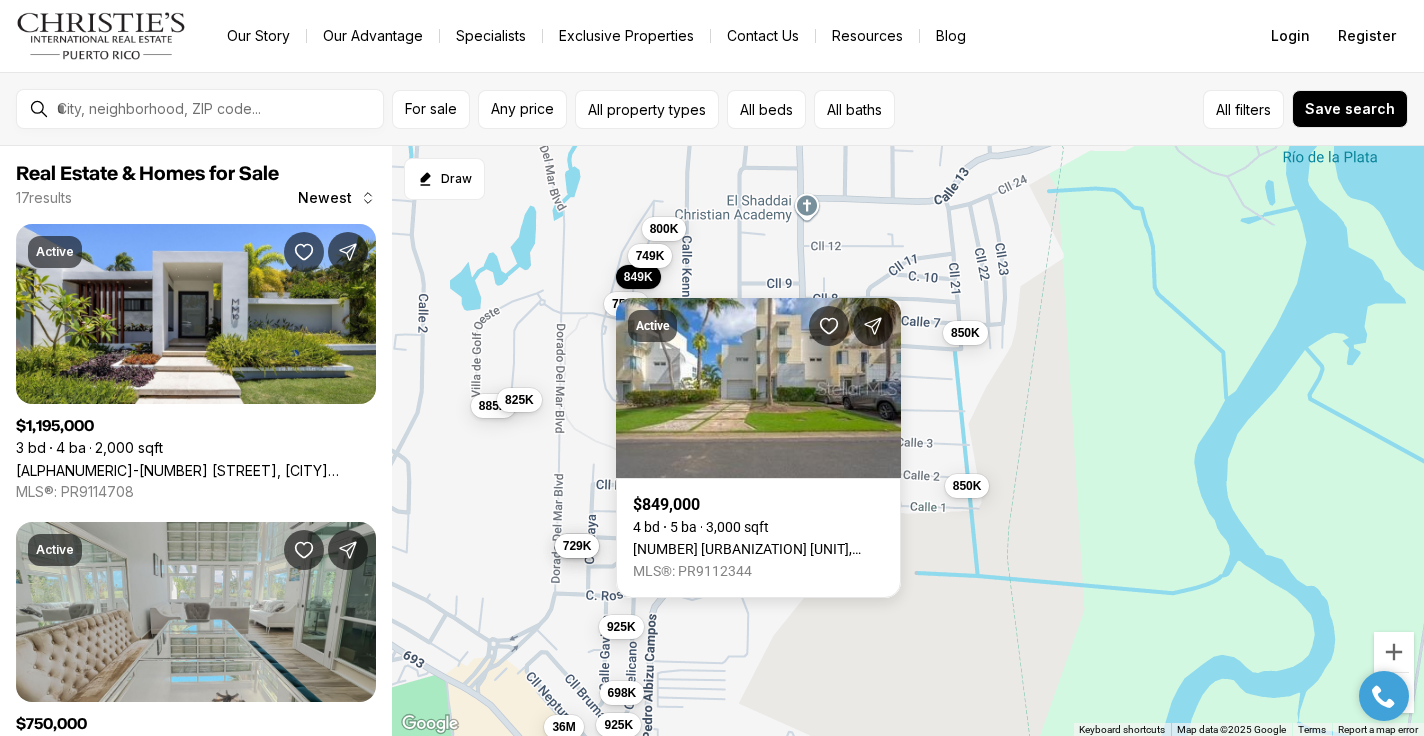 click on "749K" at bounding box center [650, 256] 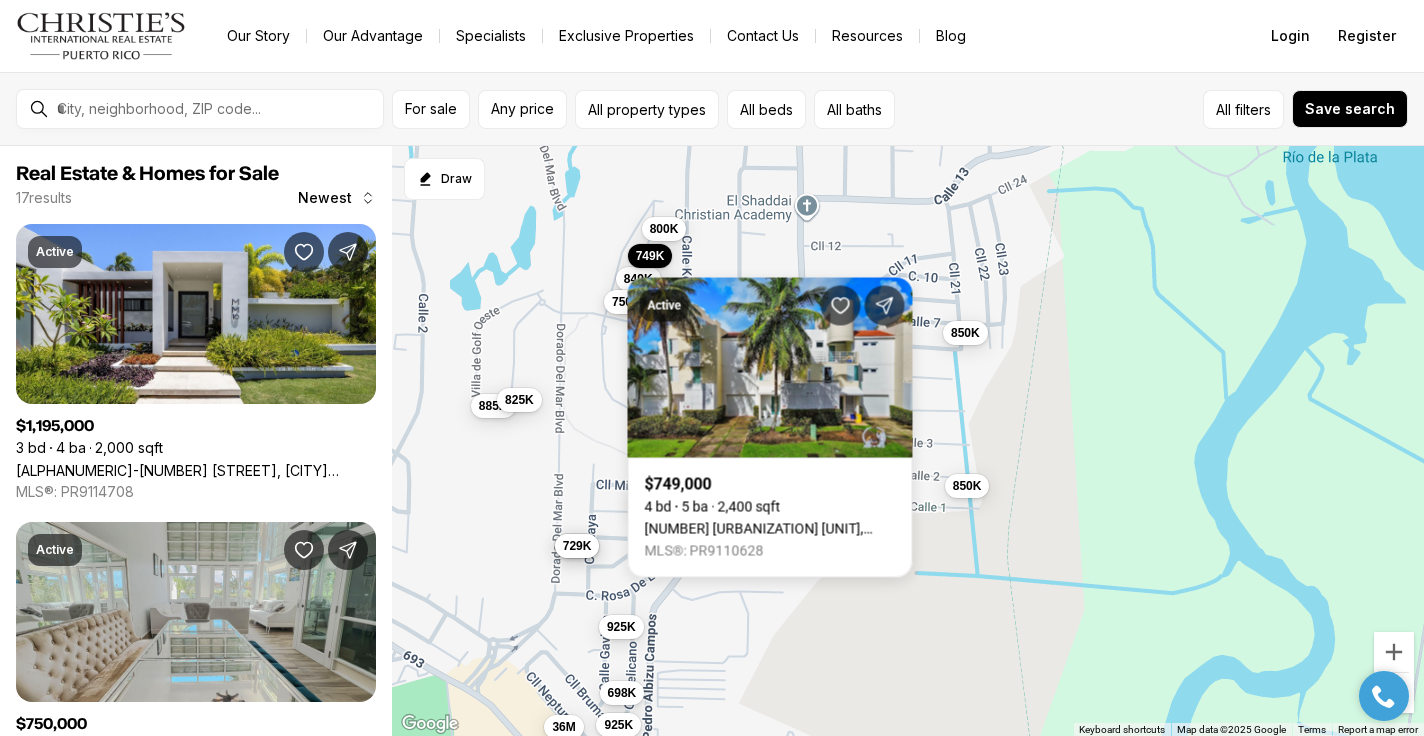 click on "750K" at bounding box center [626, 301] 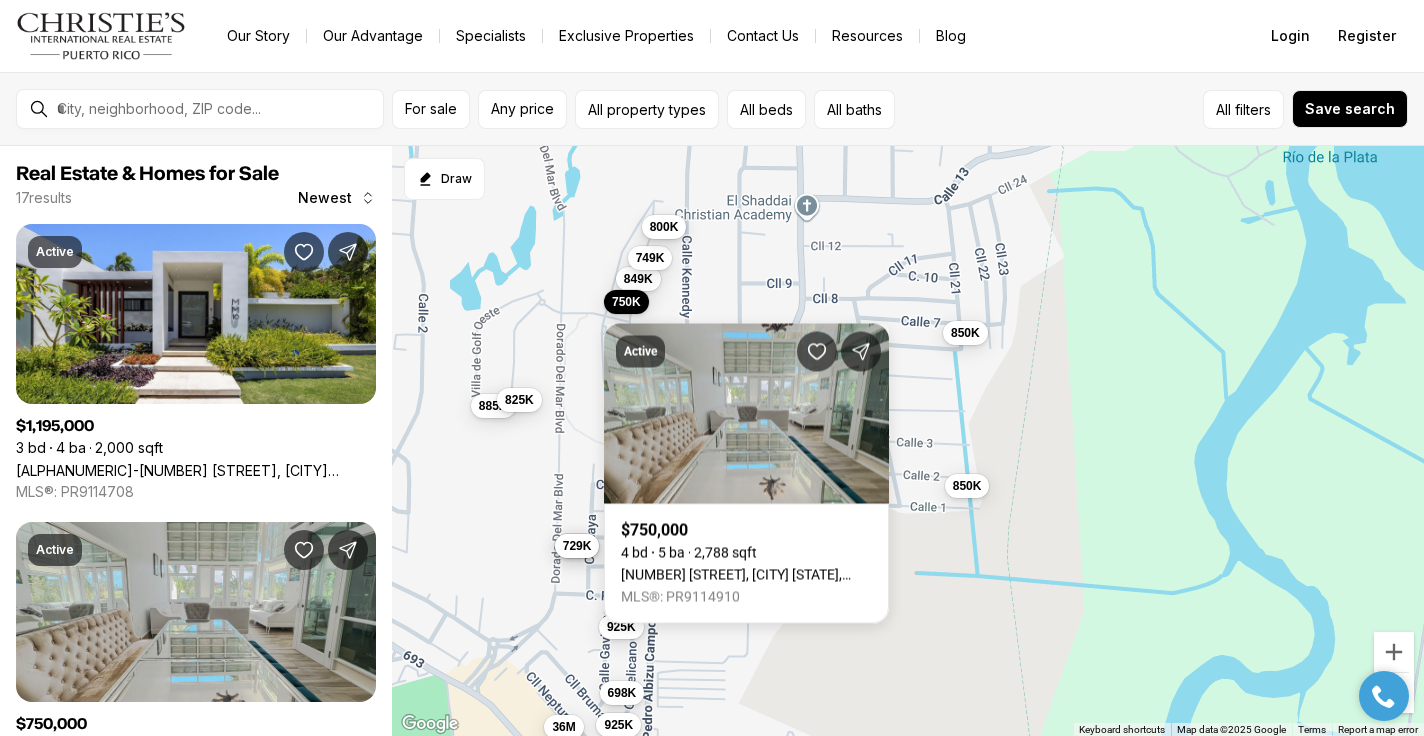 click on "800K" at bounding box center [664, 227] 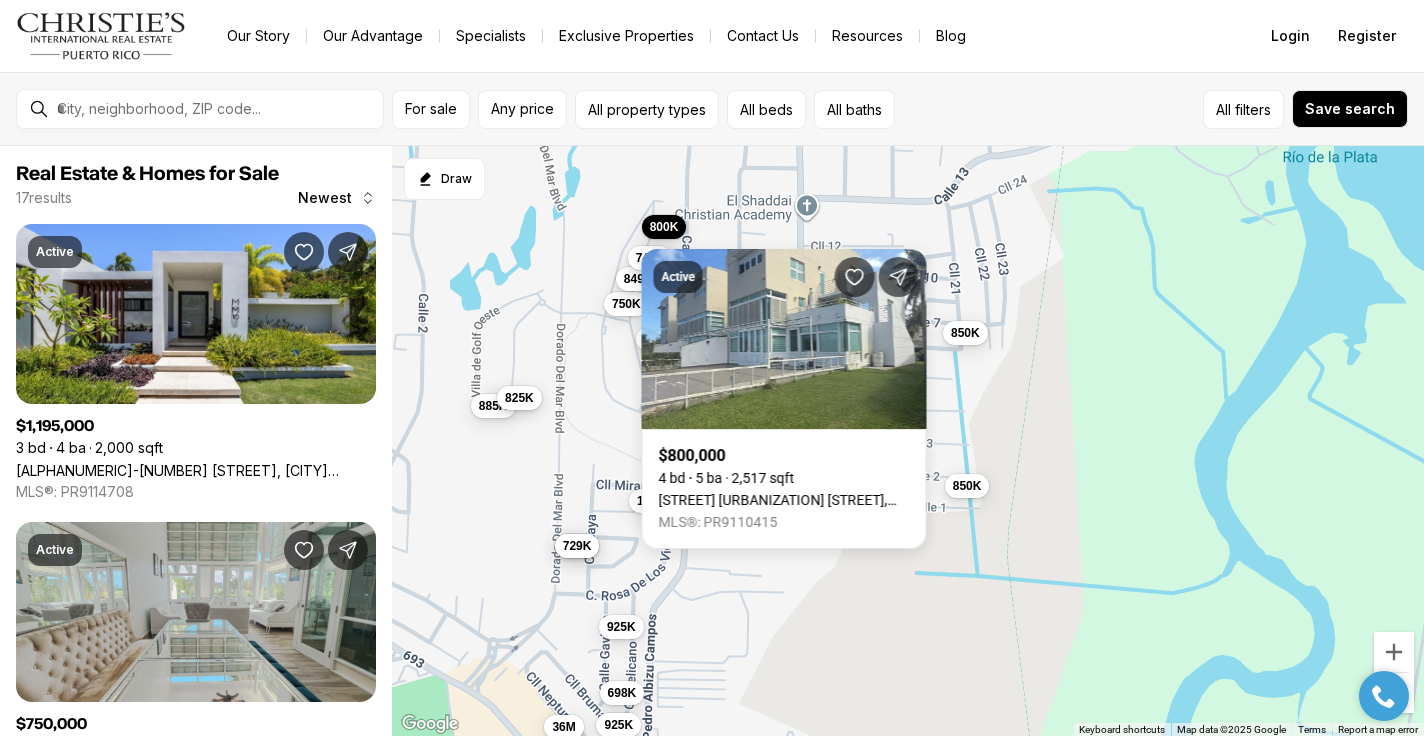 click on "825K" at bounding box center [519, 397] 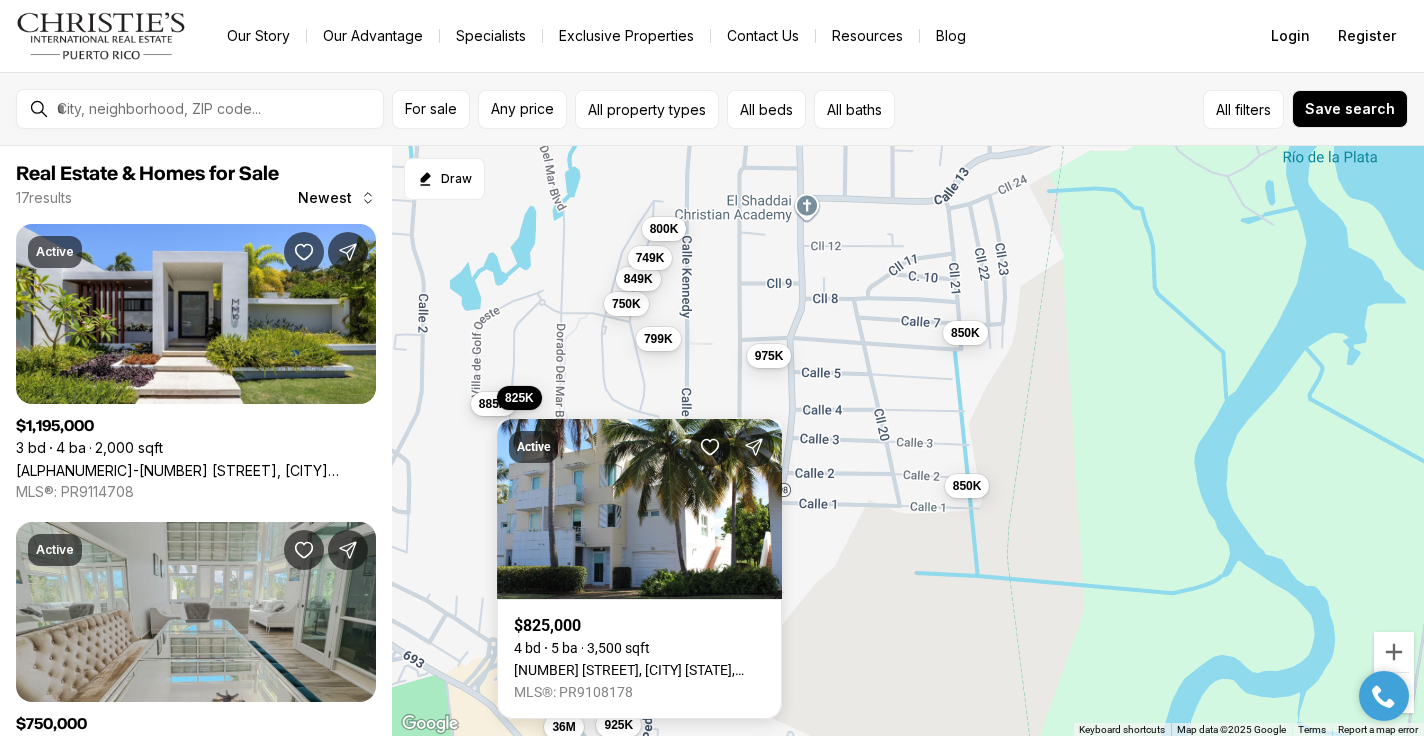 click on "885K" at bounding box center (493, 403) 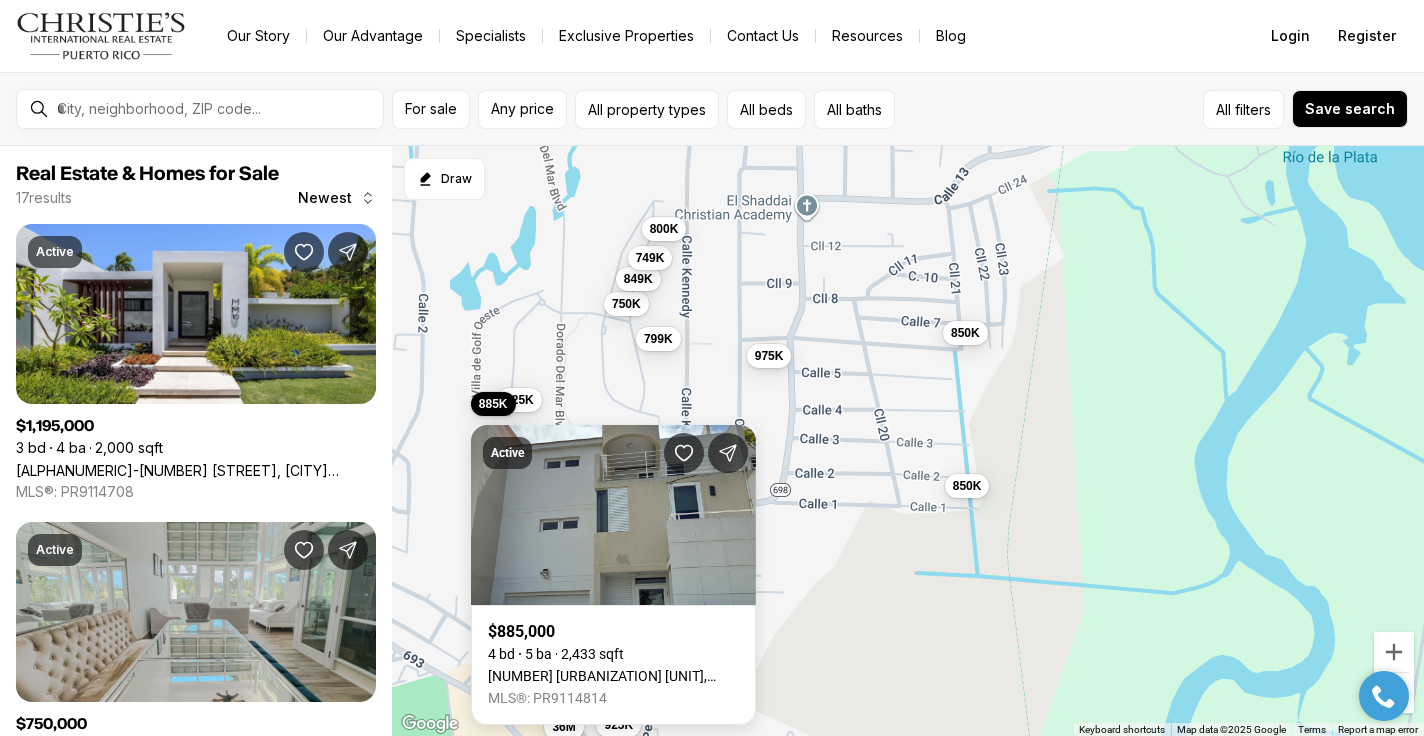 click on "1.2M 750K 885K 975K 698K 925K 925K 675K 850K 850K 36M 849K 799K 749K 800K 825K 729K" at bounding box center [908, 441] 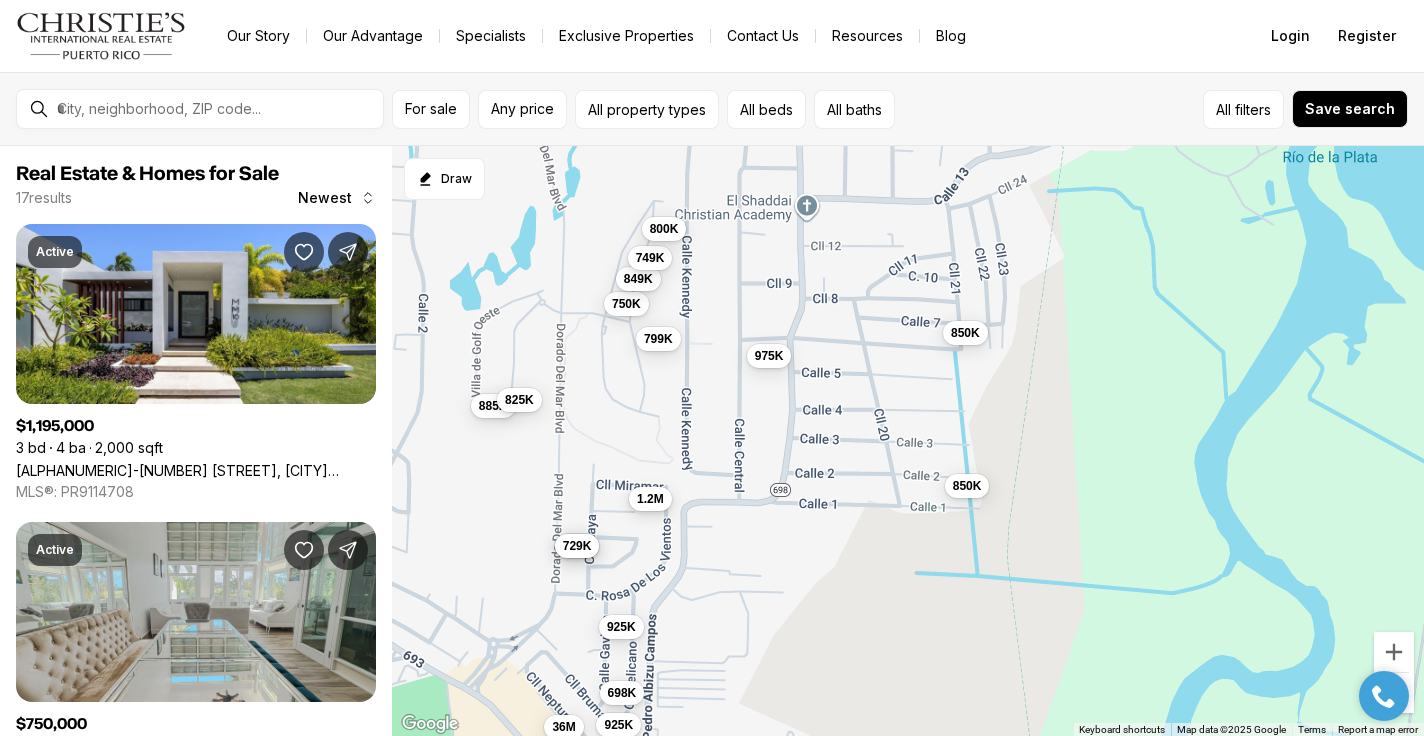 click on "1.2M" at bounding box center [650, 499] 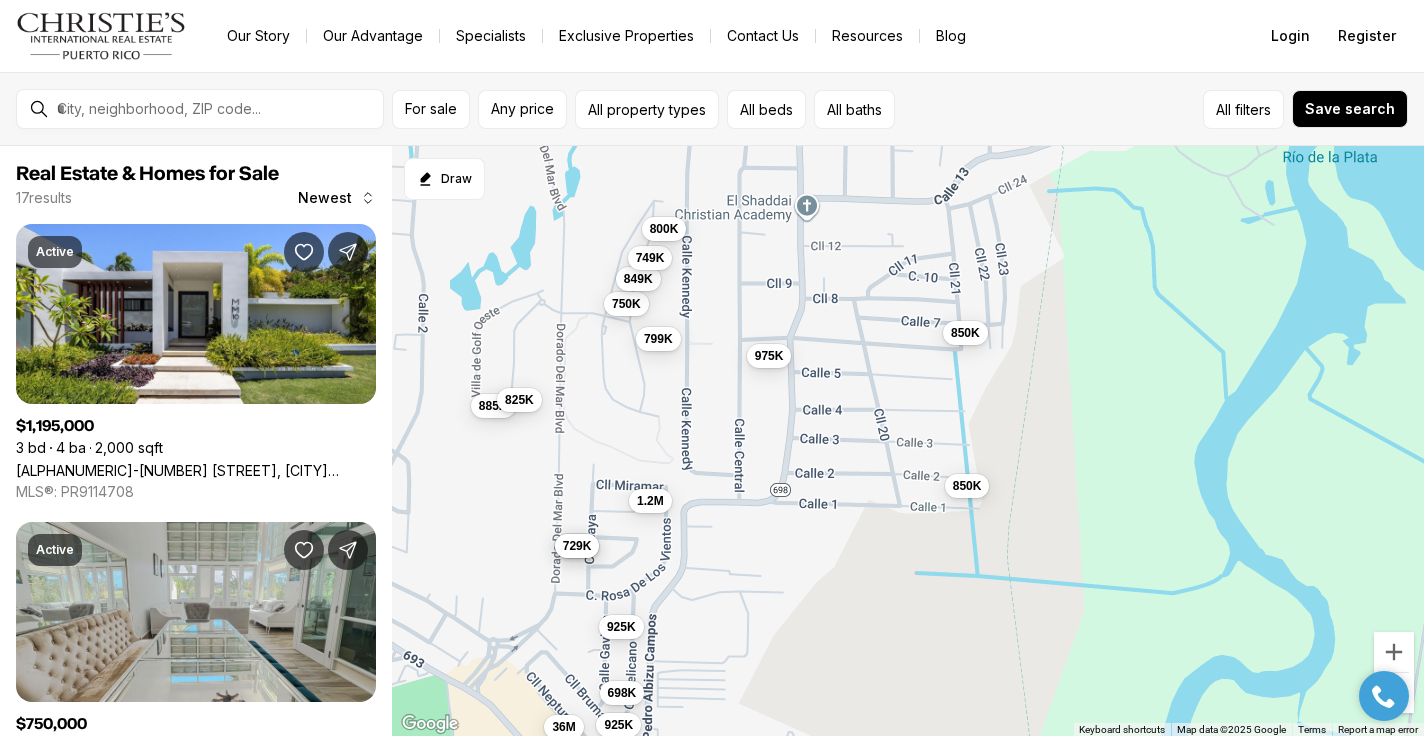 click on "1.2M 750K 885K 975K 698K 925K 925K 675K 850K 850K 36M 849K 799K 749K 800K 825K 729K" at bounding box center (908, 441) 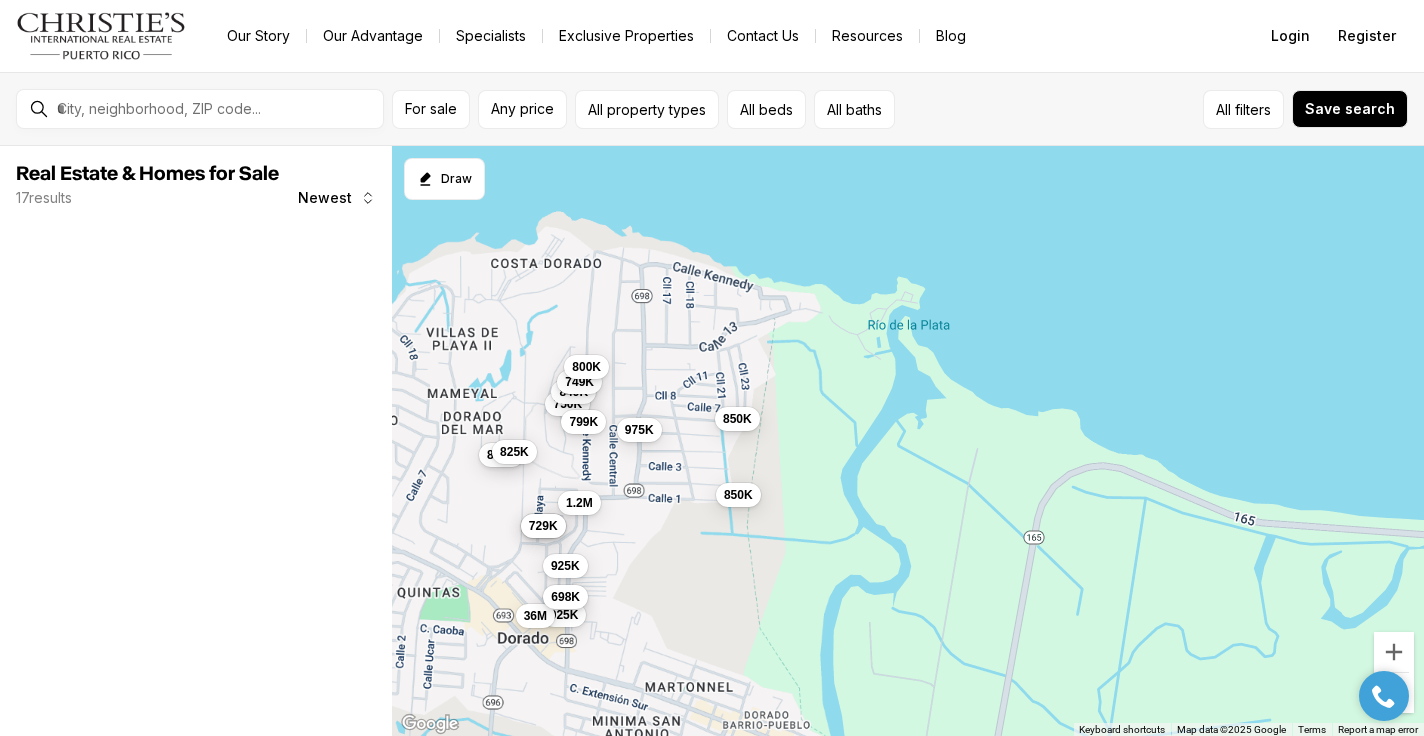 click on "698K" at bounding box center [565, 596] 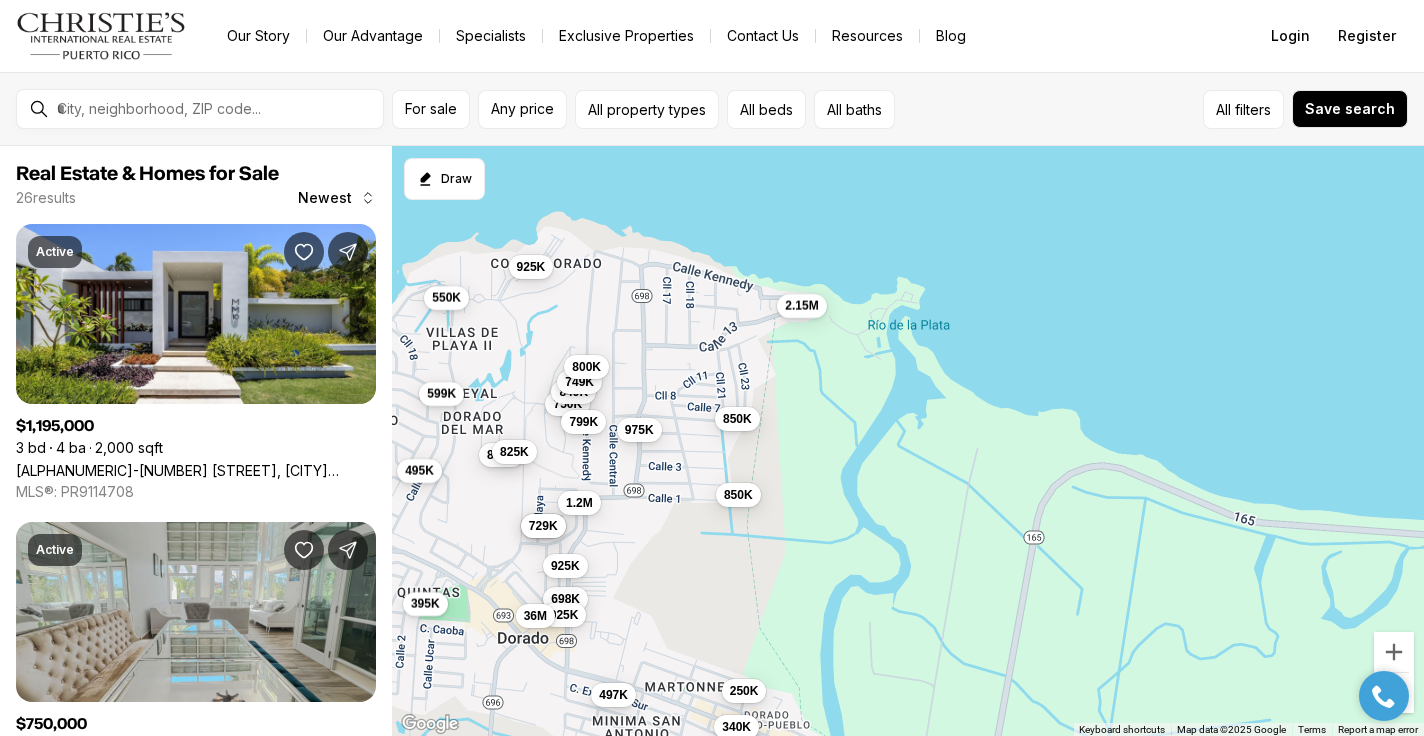 click on "1.2M 750K 885K 975K 698K 925K 925K 675K 850K 850K 36M 849K 799K 749K 800K 825K 729K 495K 925K 497K 250K 2.15M 599K 395K 340K 550K" at bounding box center (908, 441) 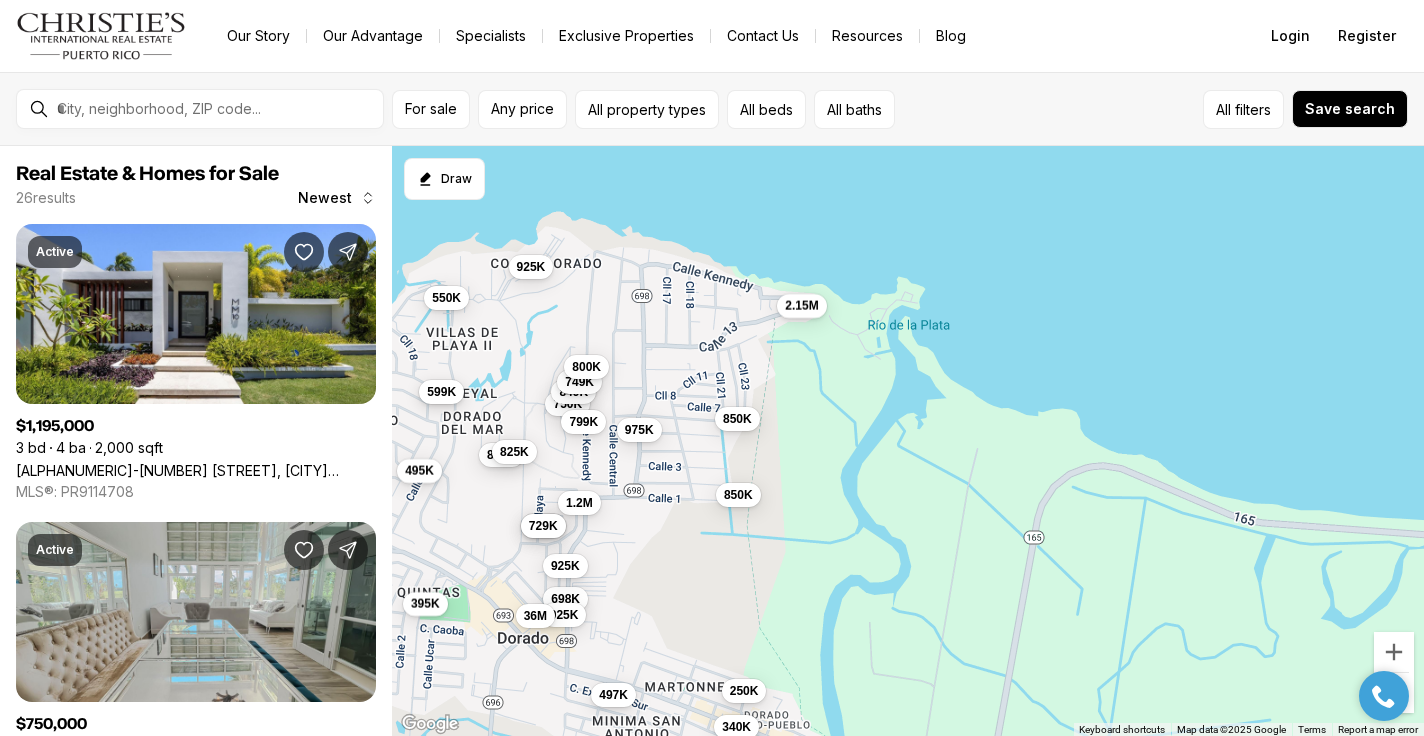 click on "599K" at bounding box center [441, 391] 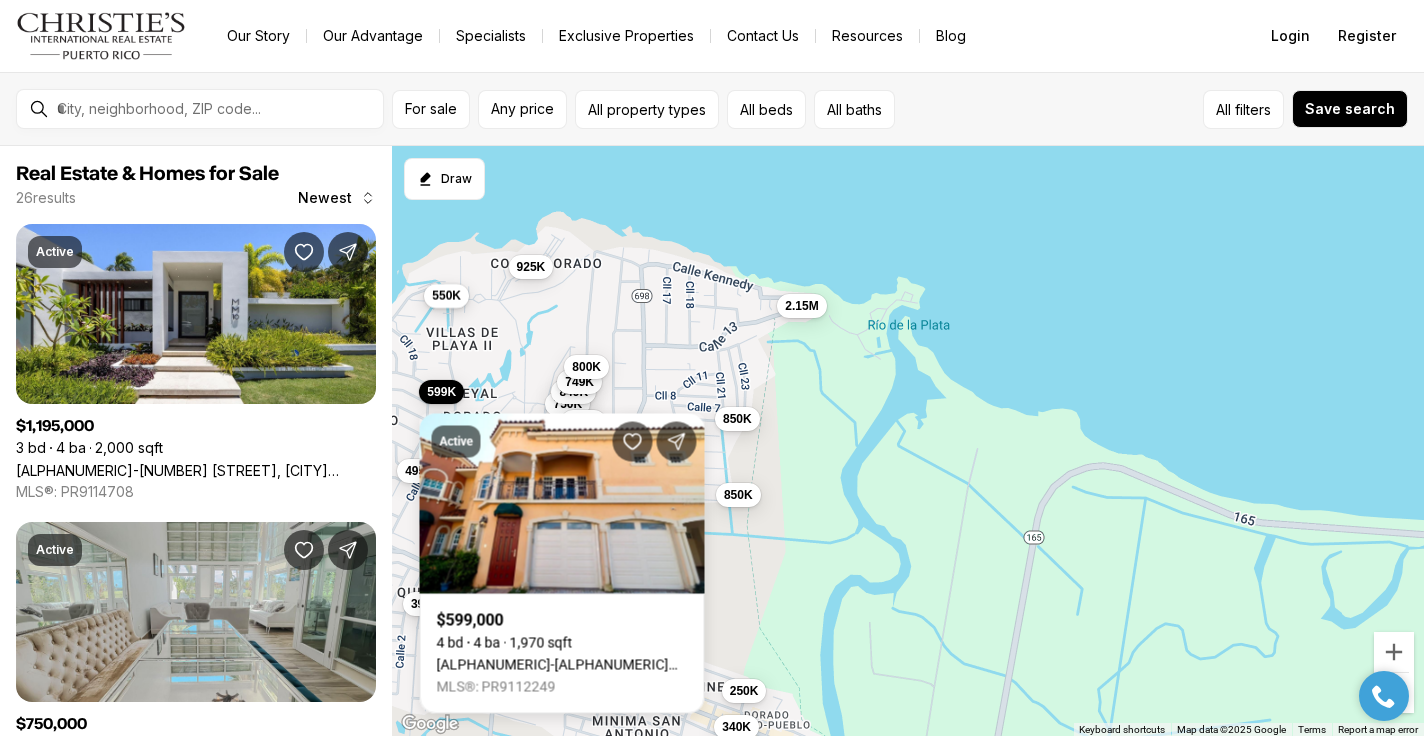 click on "550K" at bounding box center [446, 295] 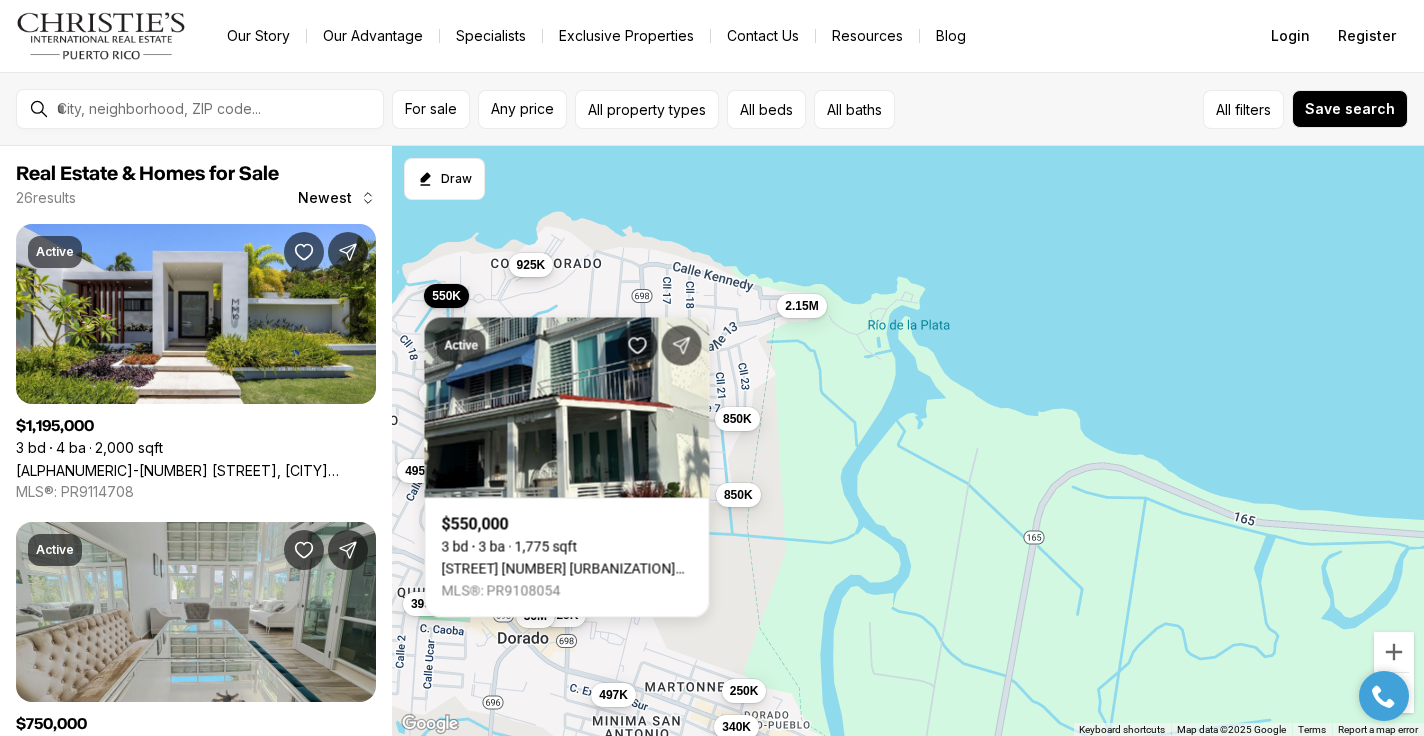 click on "925K" at bounding box center [531, 264] 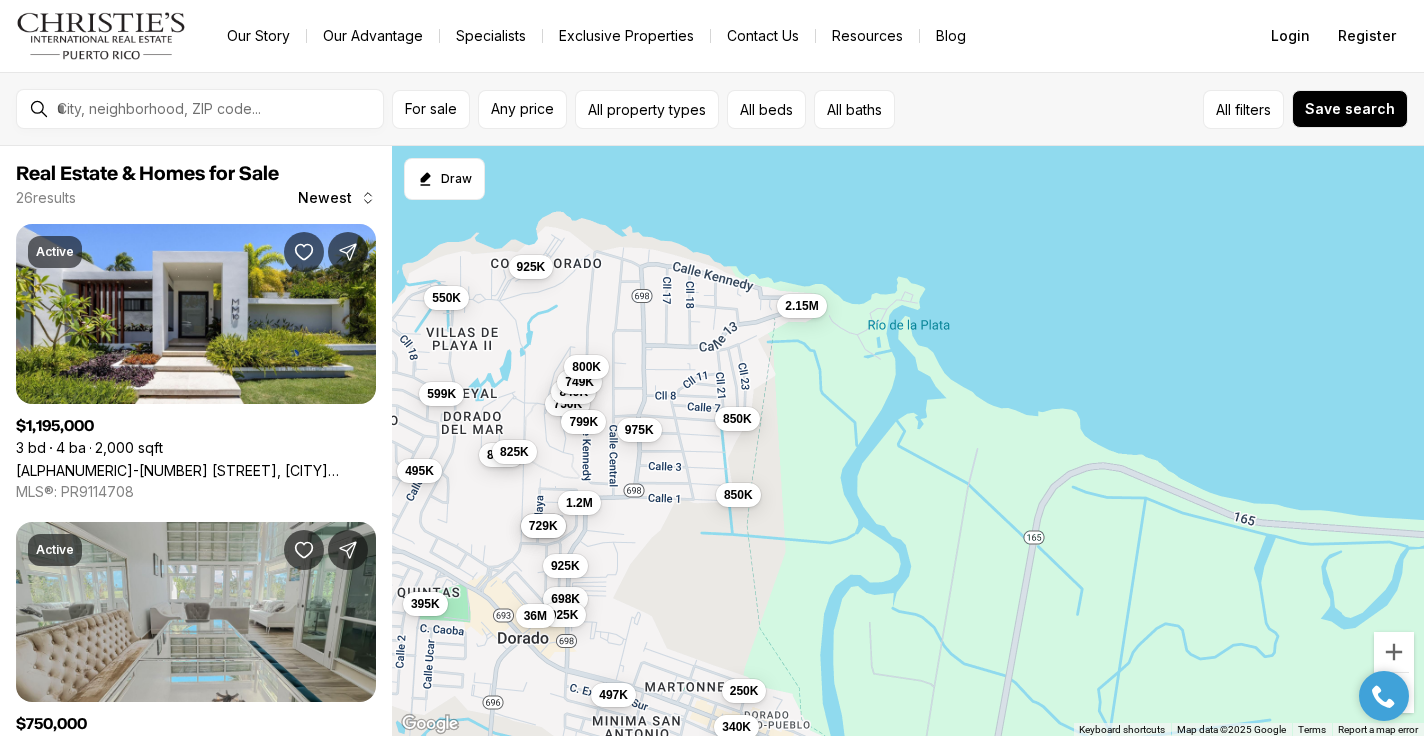 click on "1.2M 750K 885K 975K 698K 925K 925K 675K 850K 850K 36M 849K 799K 749K 800K 825K 729K 495K 925K 497K 250K 2.15M 599K 395K 340K 550K" at bounding box center (908, 441) 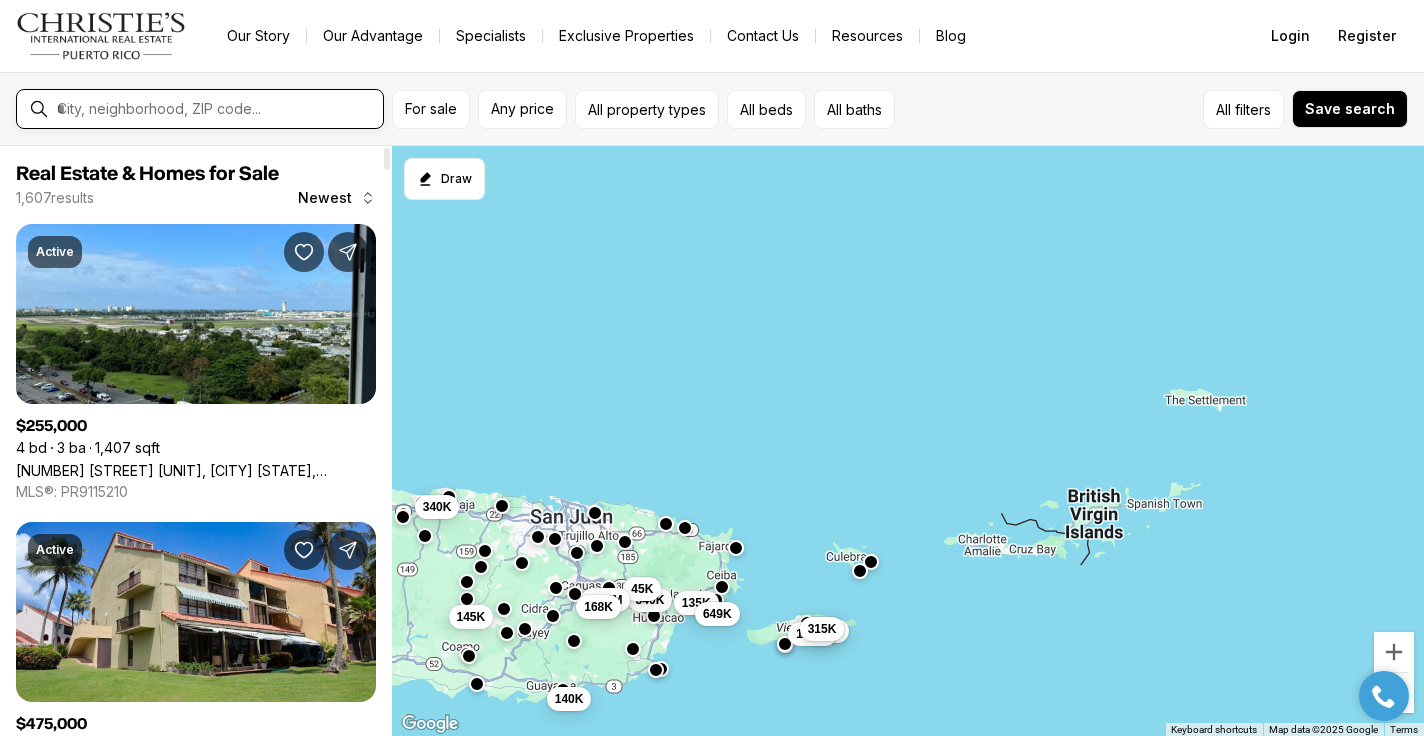 click at bounding box center (216, 109) 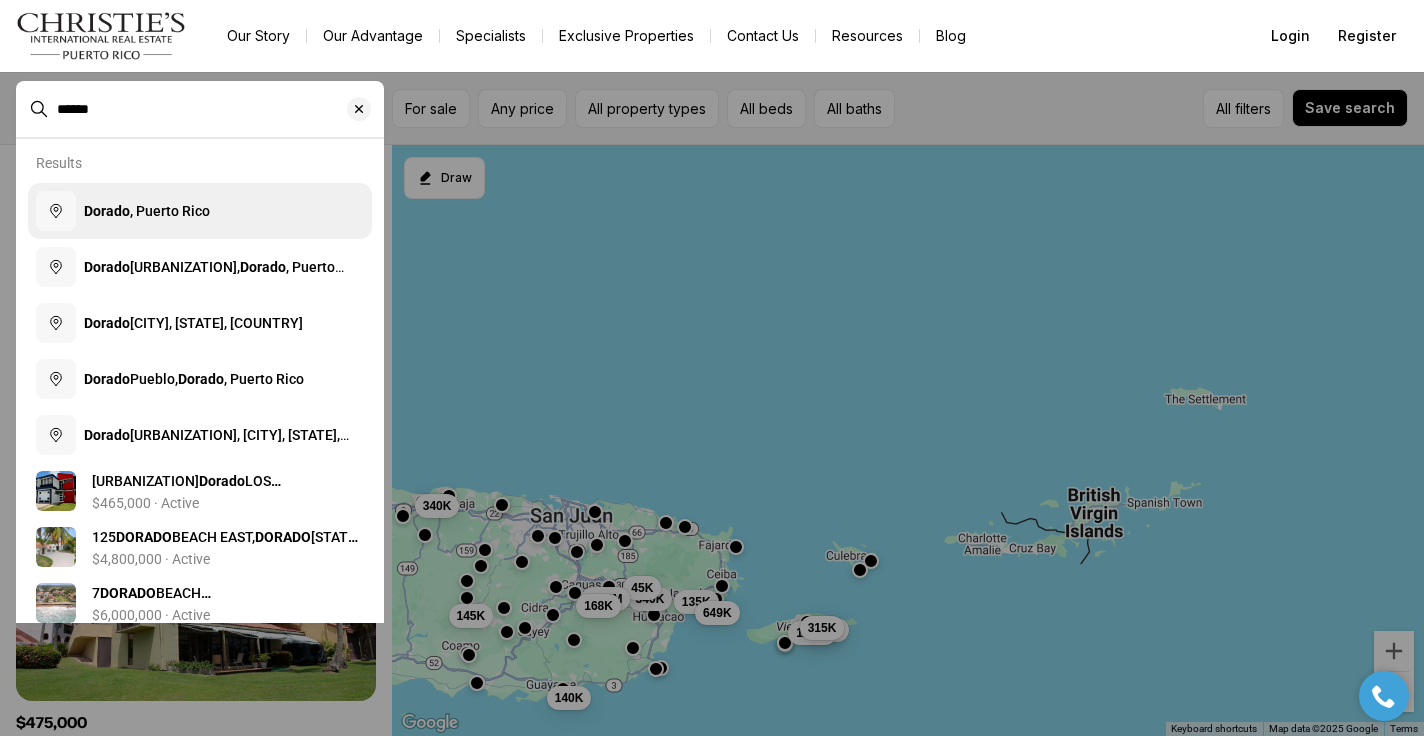 type on "******" 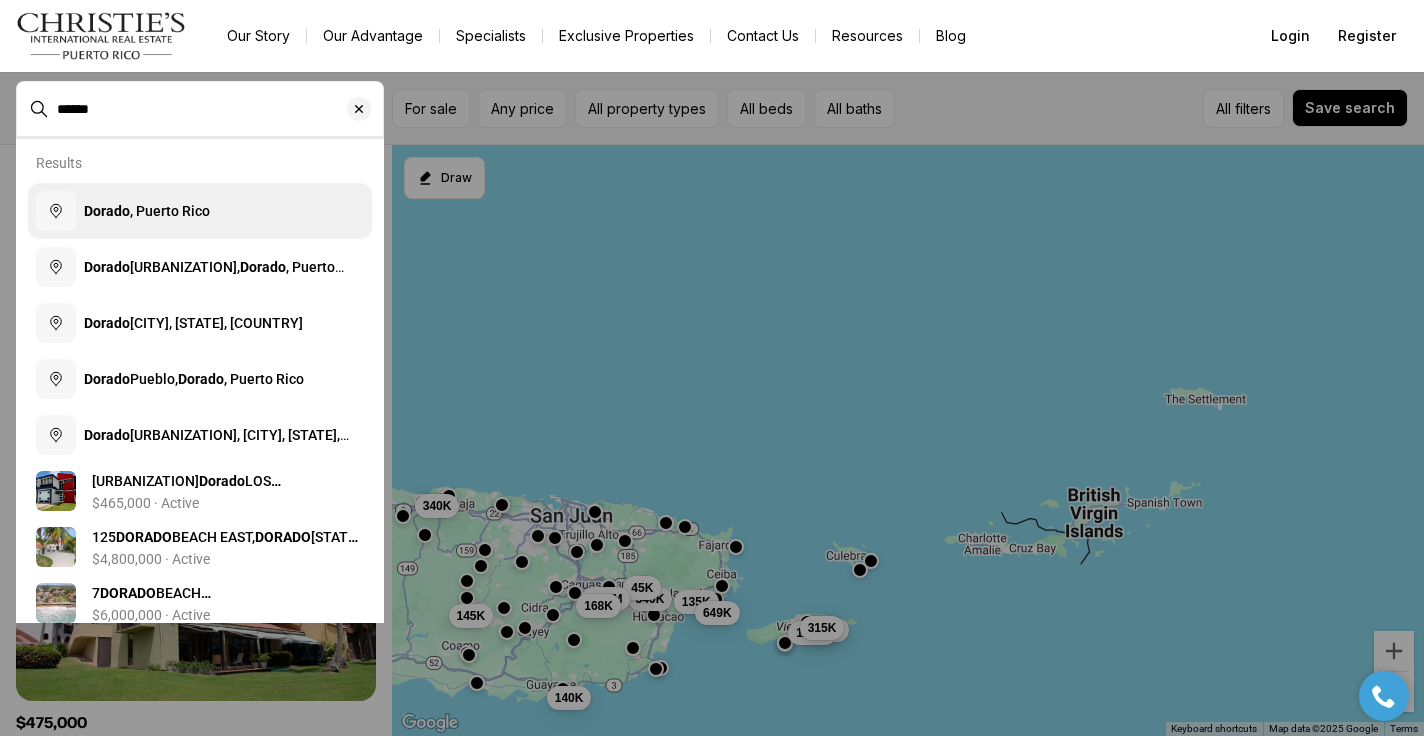 click on "[CITY], [COUNTRY]" at bounding box center (147, 211) 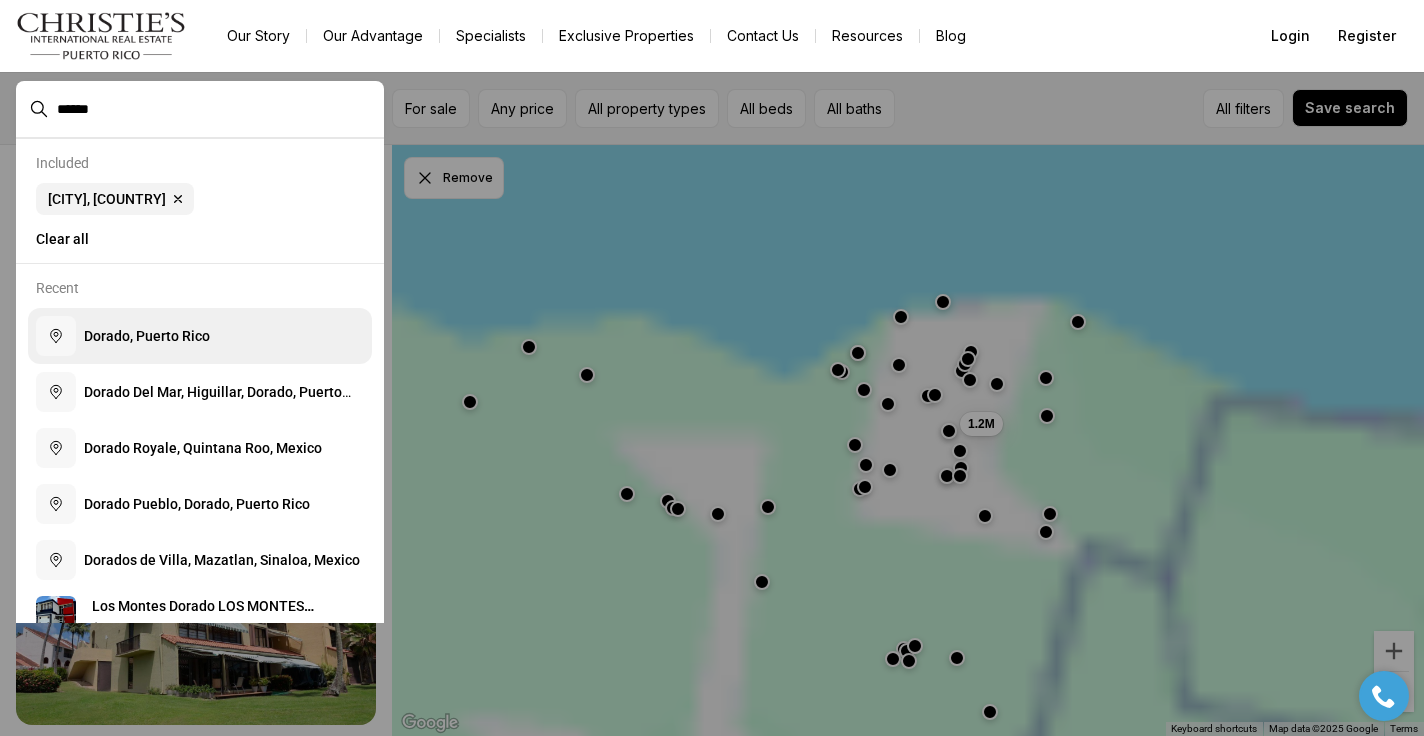 type 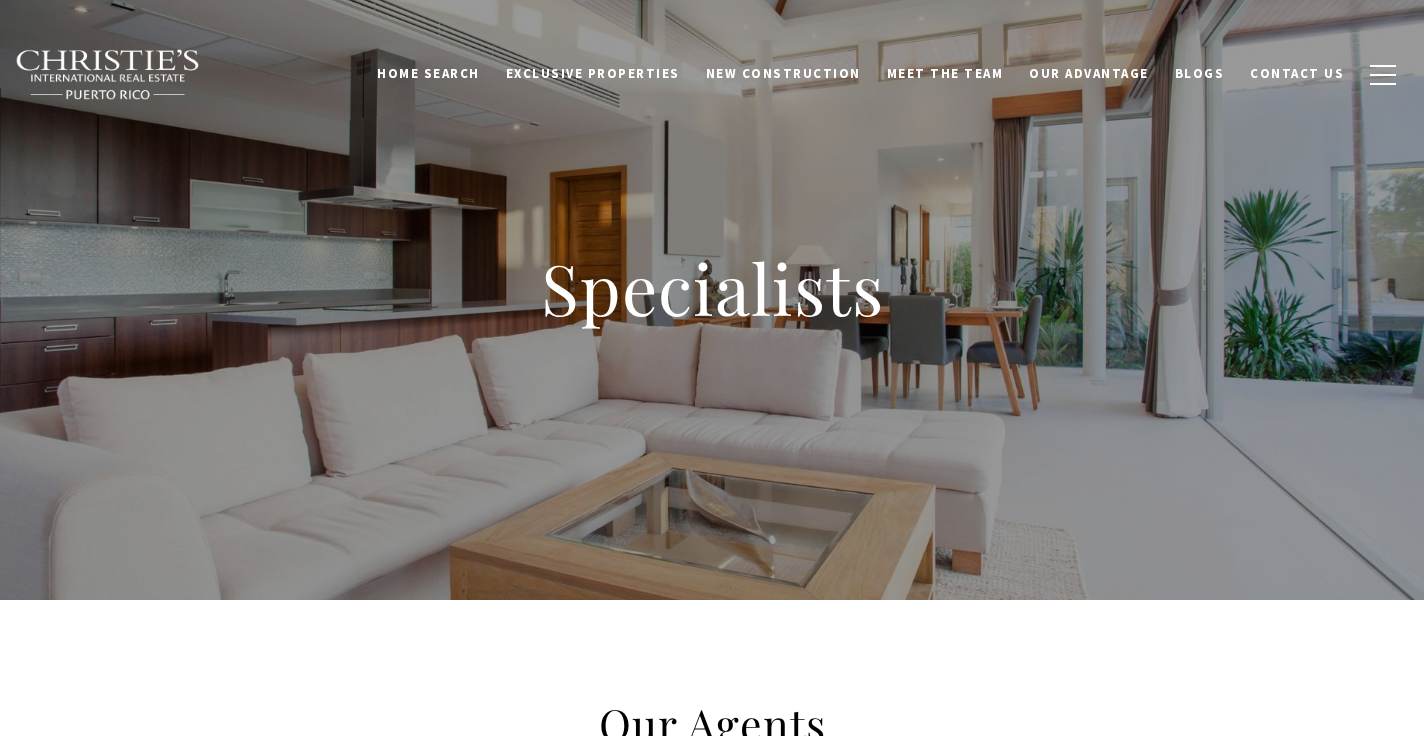 scroll, scrollTop: 0, scrollLeft: 0, axis: both 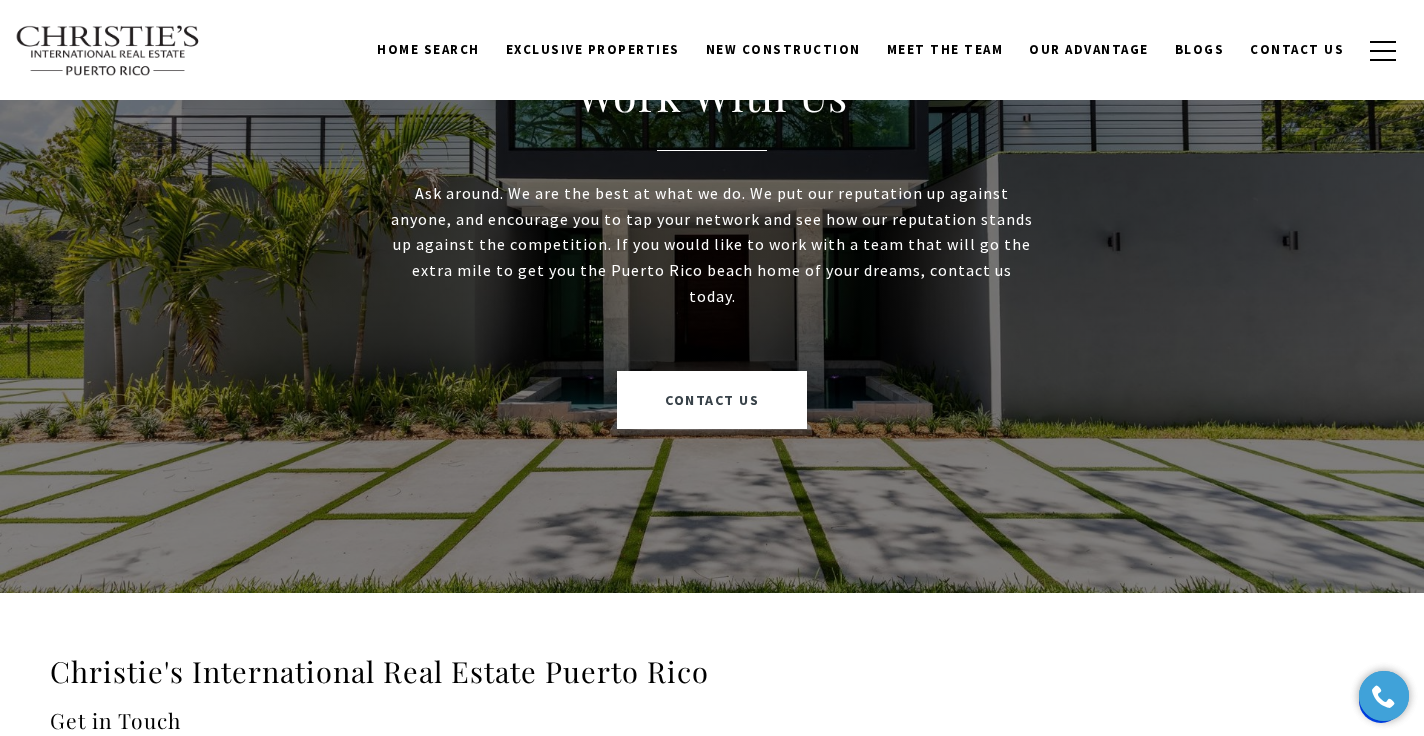 click on "LEARN MORE" at bounding box center [712, -462] 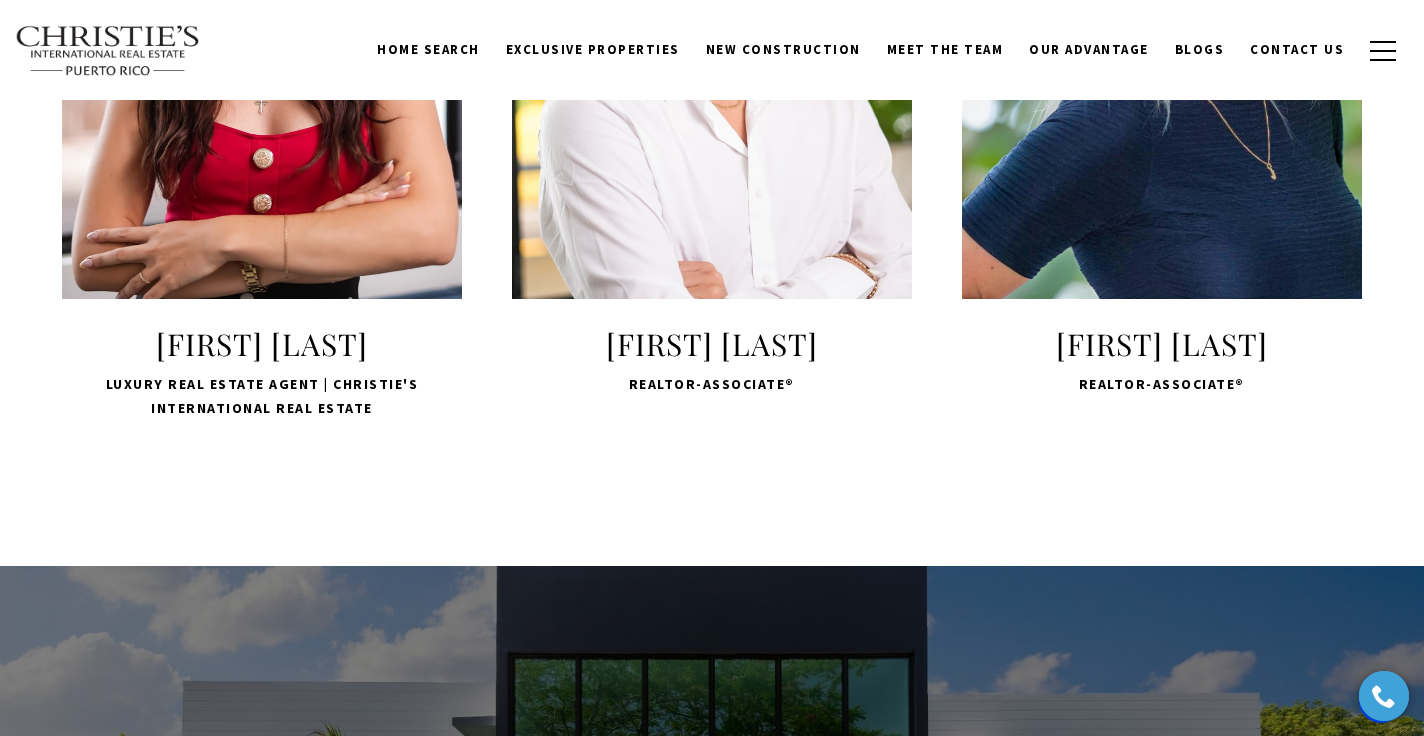 scroll, scrollTop: 4325, scrollLeft: 0, axis: vertical 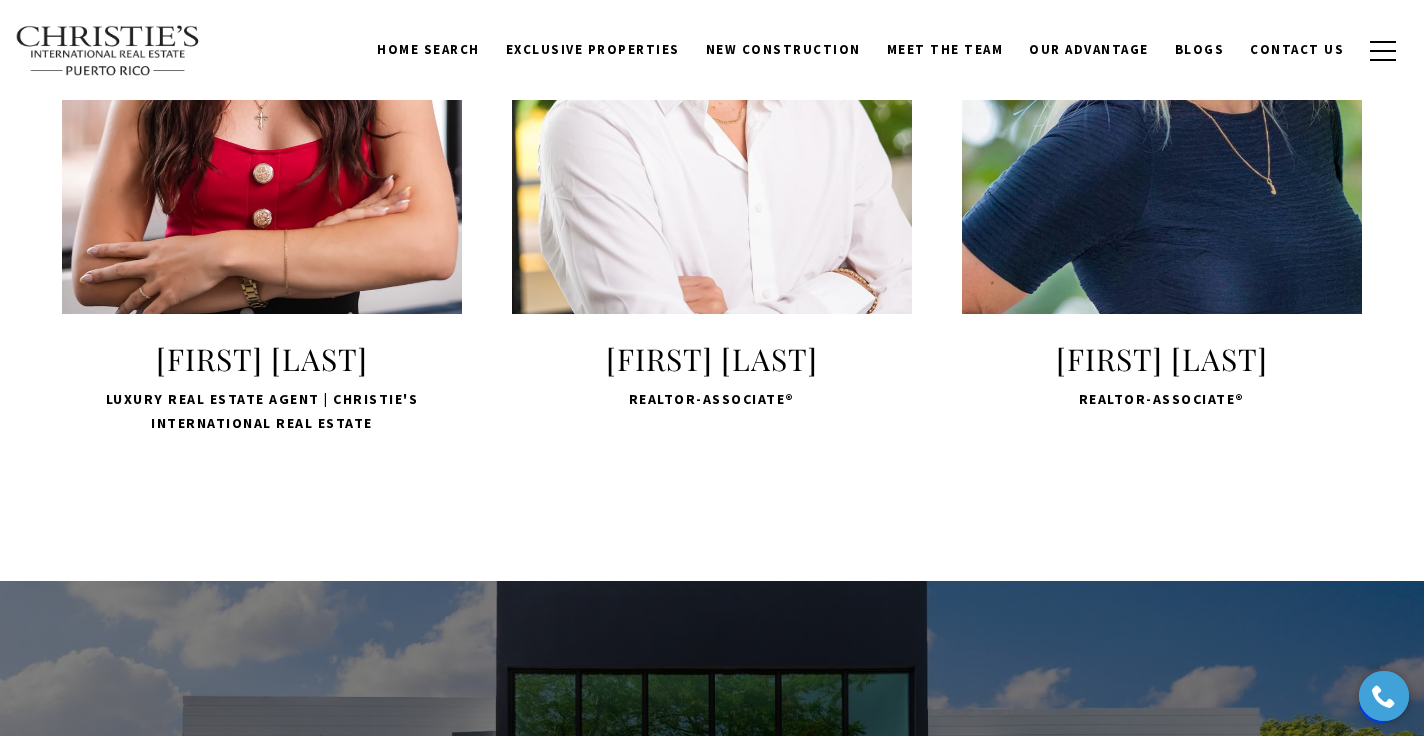 click on "LEARN MORE" at bounding box center [712, -452] 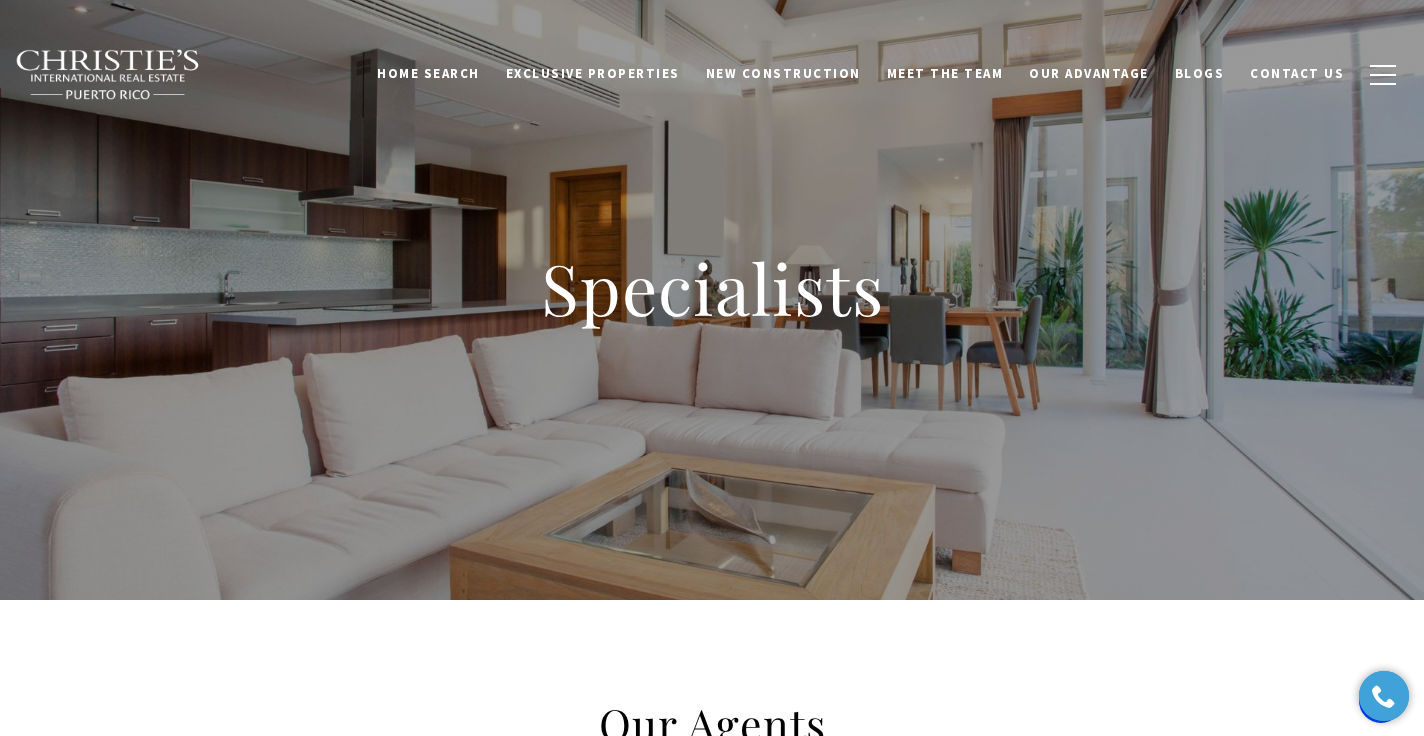 scroll, scrollTop: 0, scrollLeft: 0, axis: both 